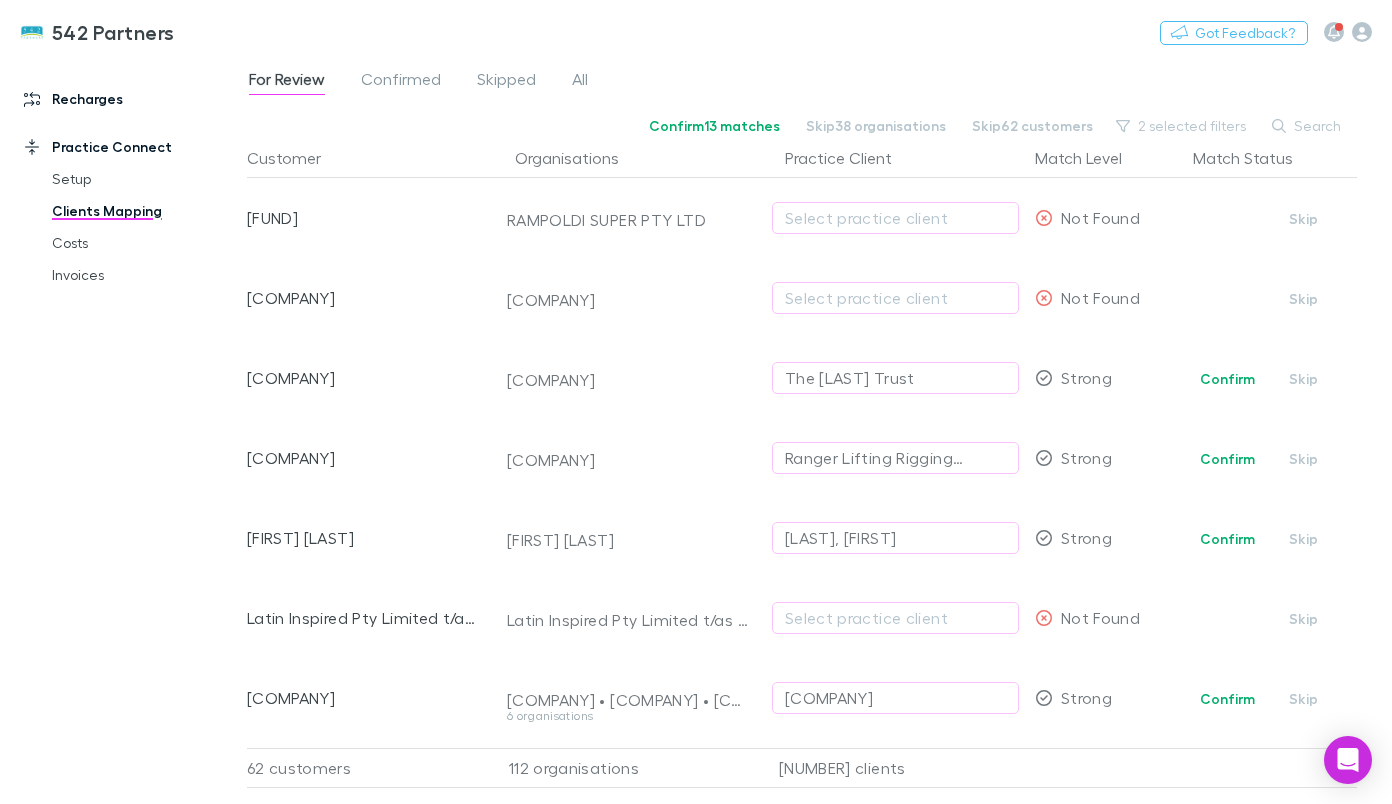 scroll, scrollTop: 0, scrollLeft: 0, axis: both 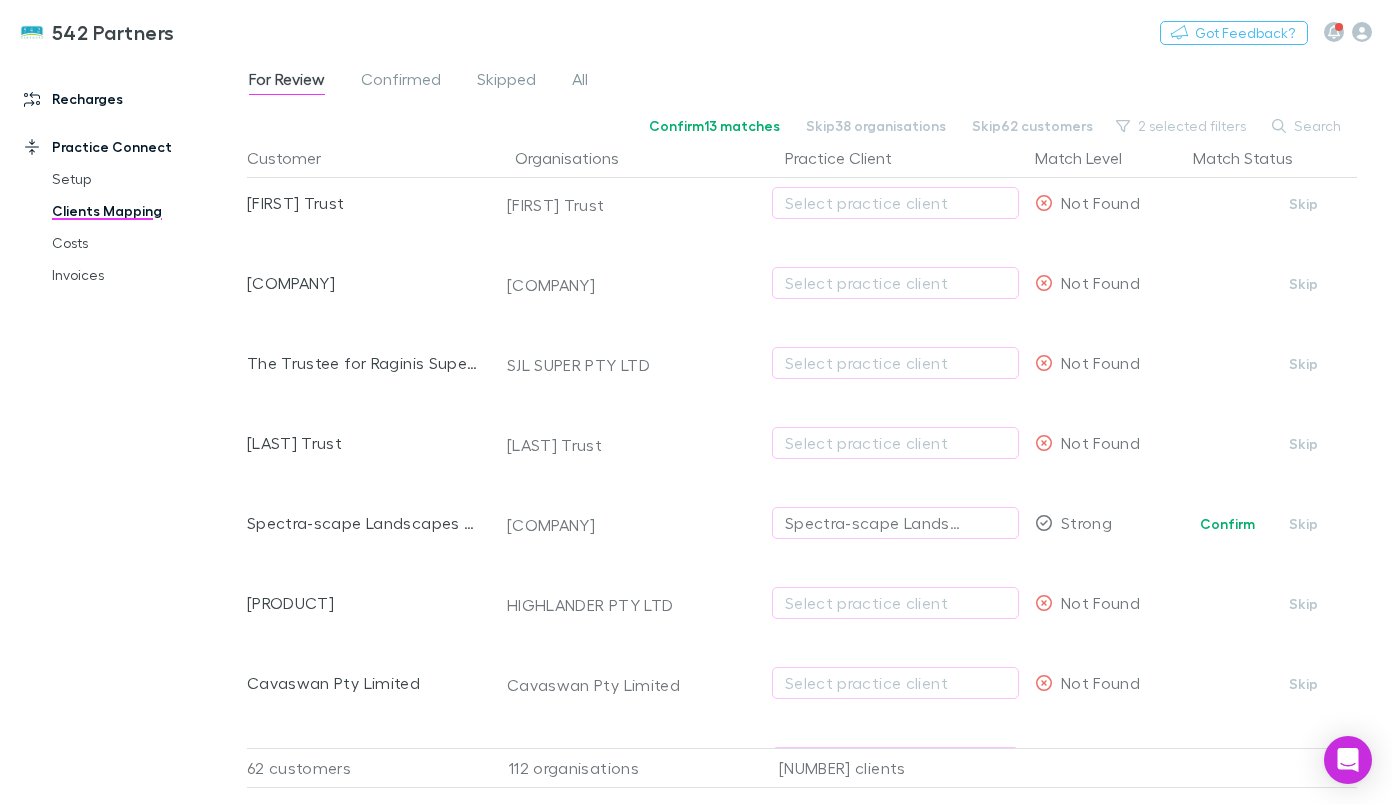 click on "Recharges" at bounding box center (131, 99) 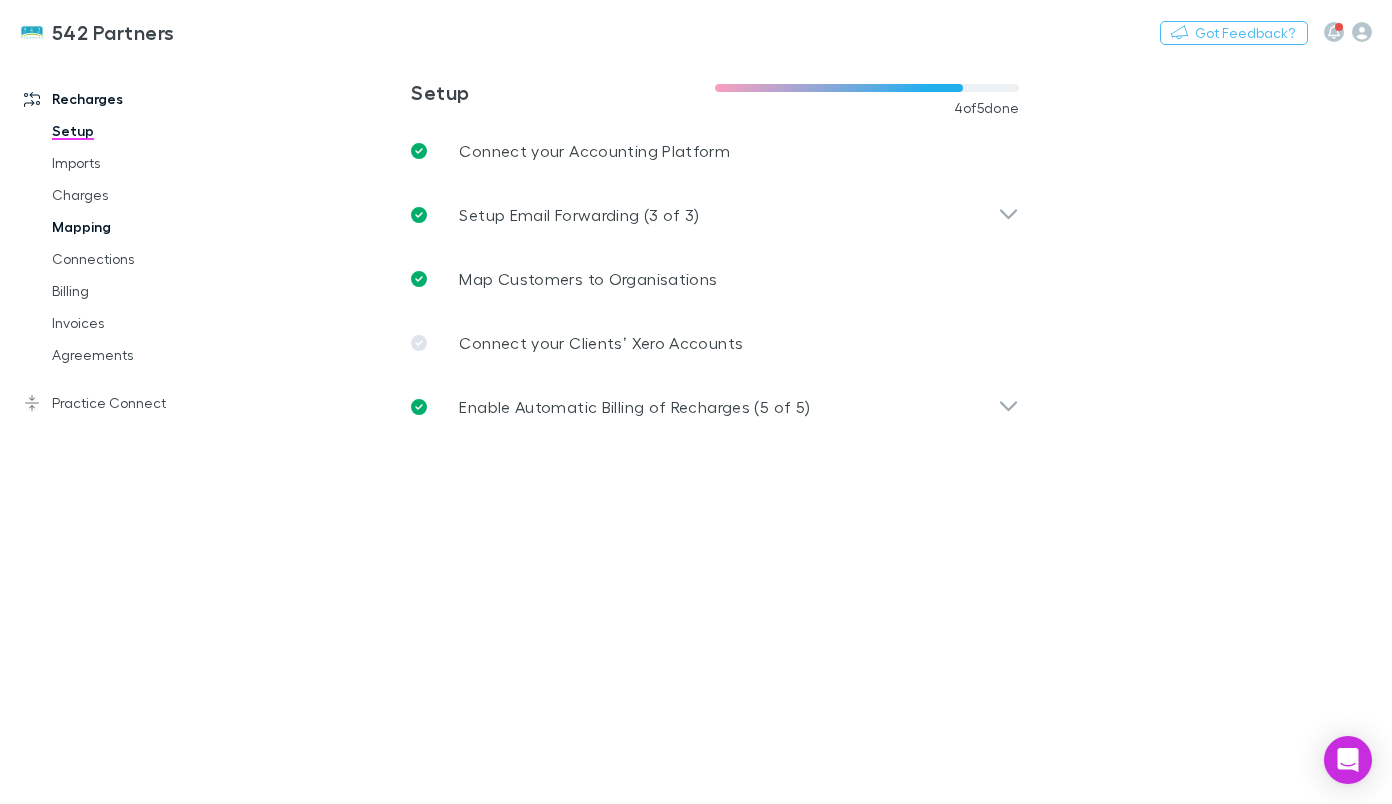 click on "Mapping" at bounding box center (145, 227) 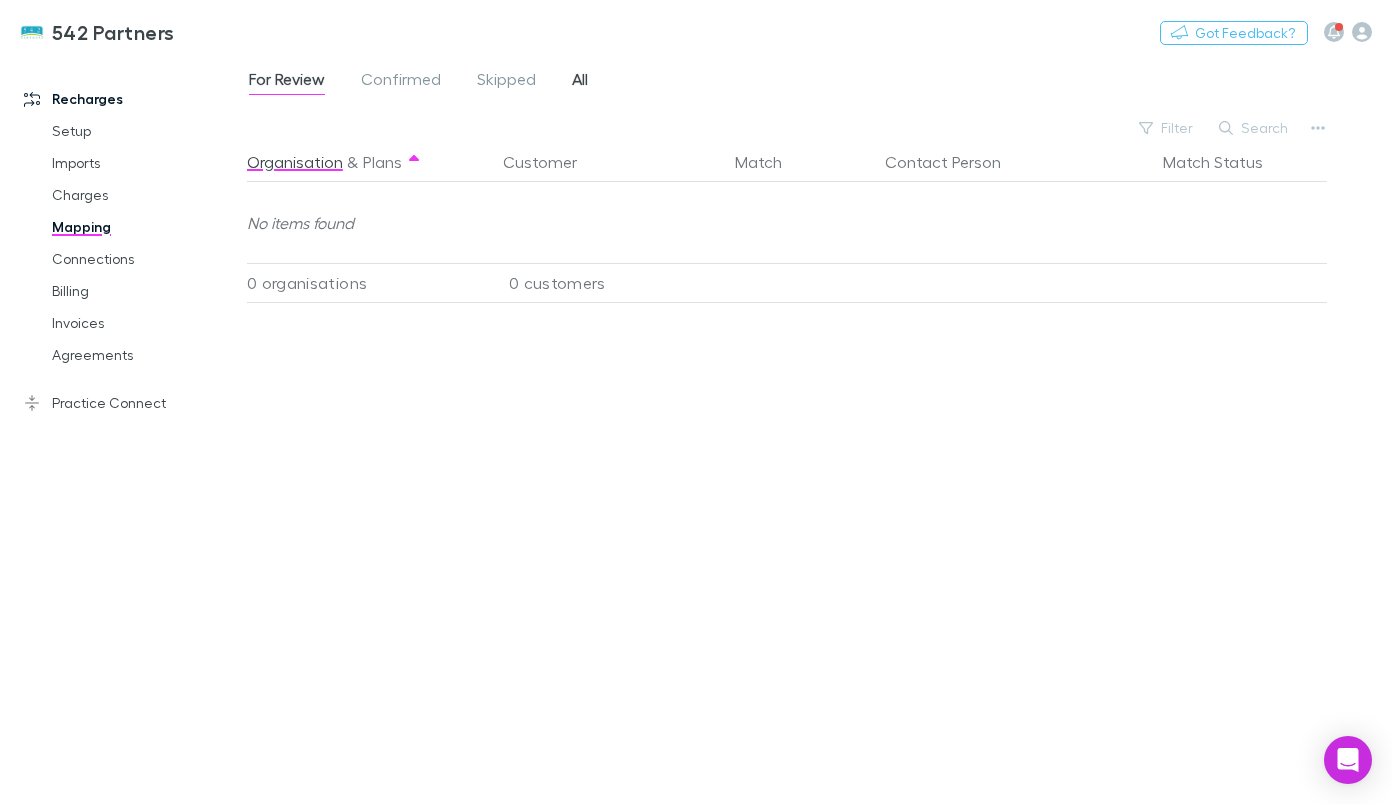 click on "All" at bounding box center [580, 82] 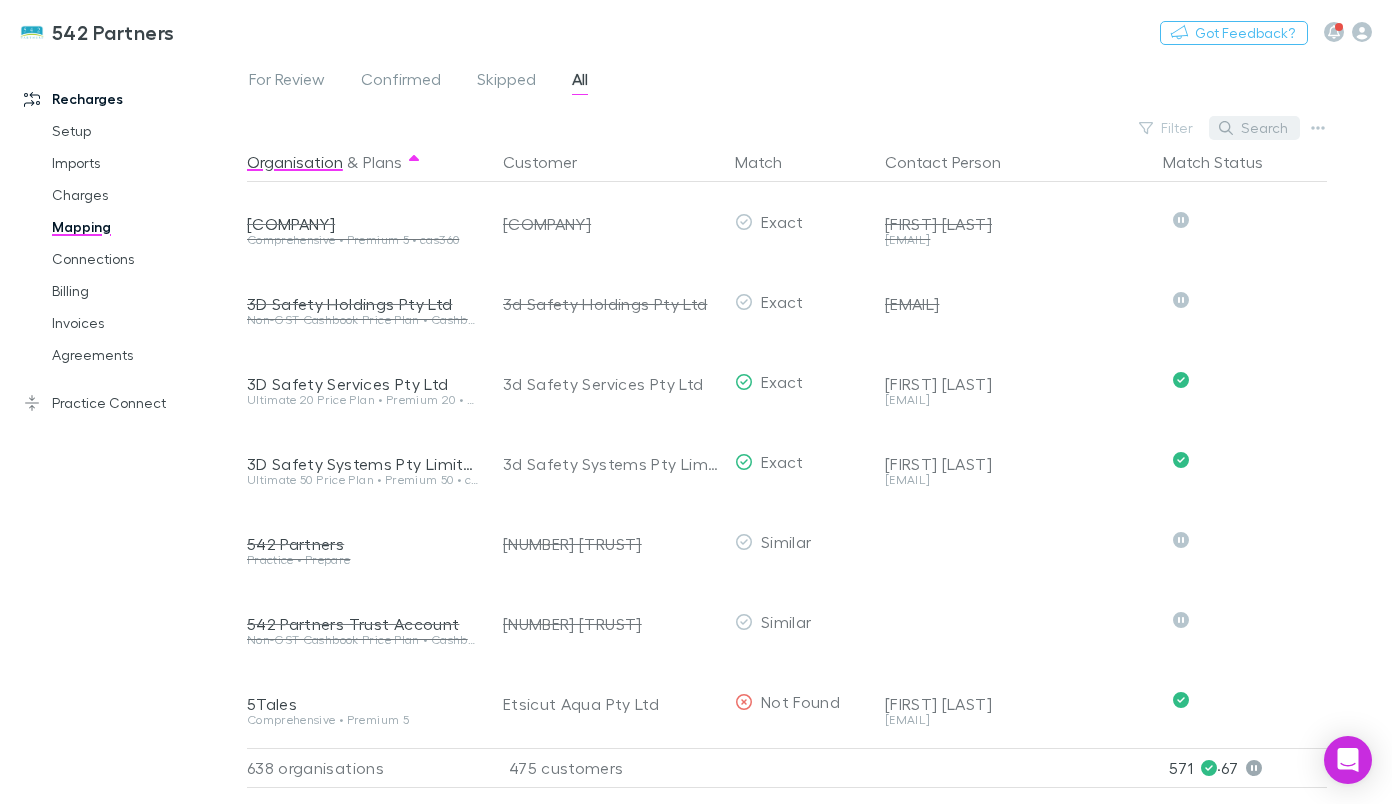 click on "Search" at bounding box center [1254, 128] 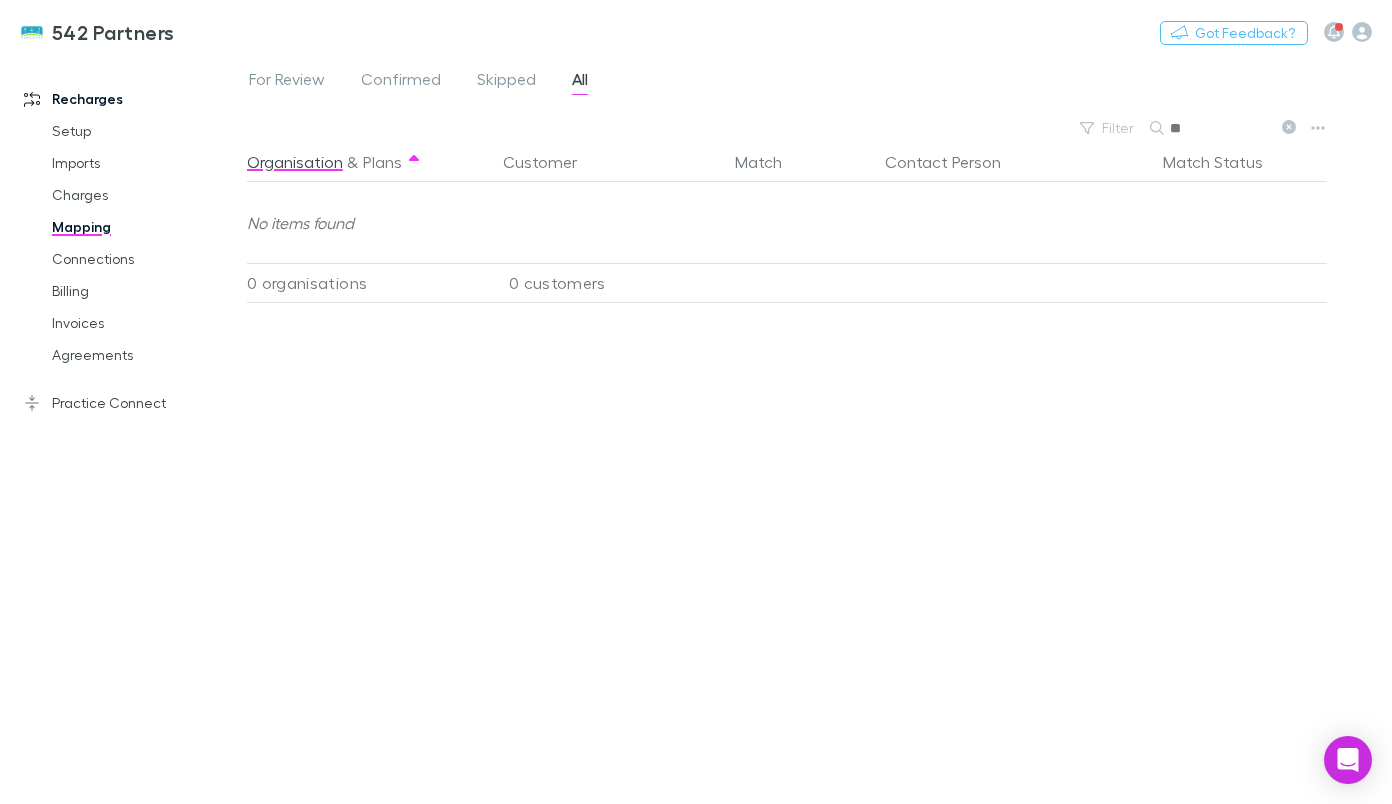 type on "*" 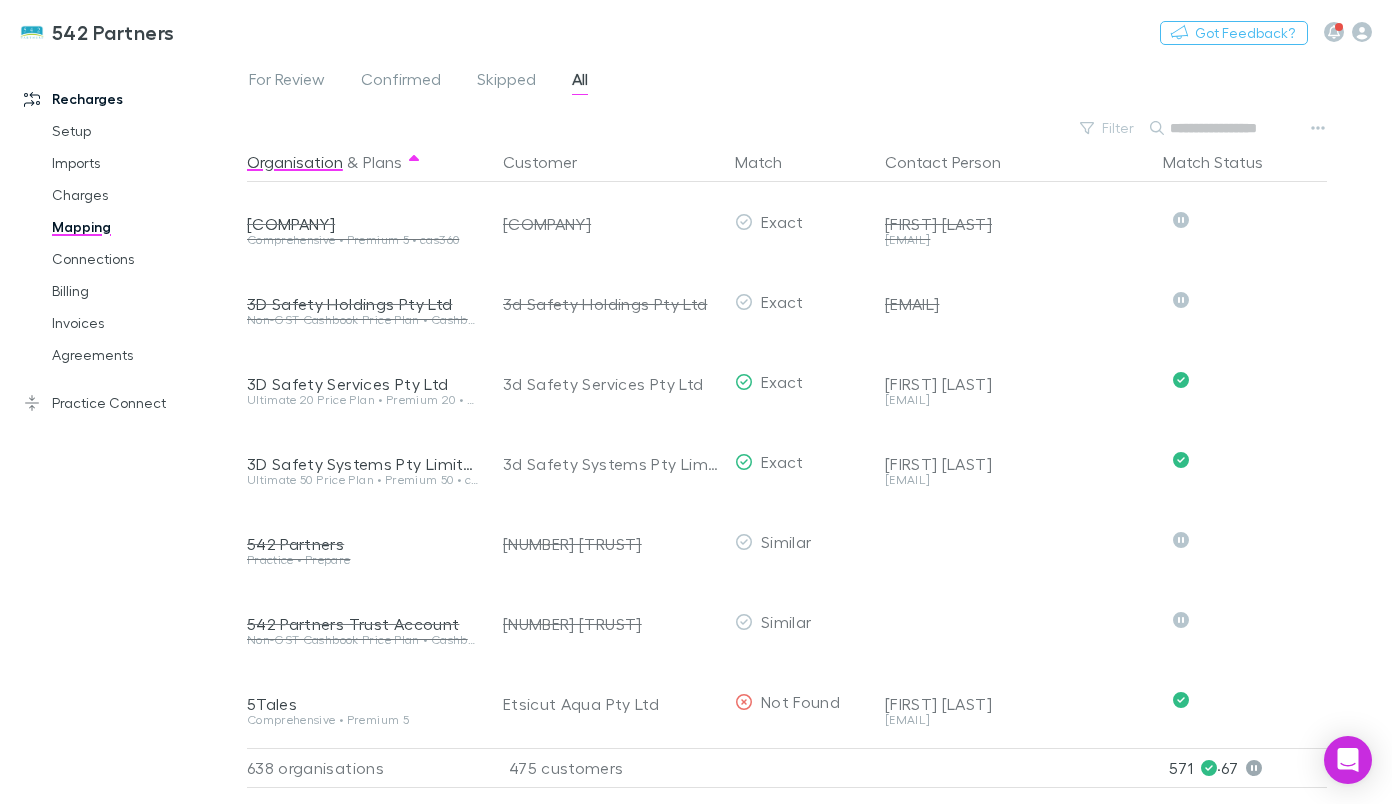 click at bounding box center [1220, 128] 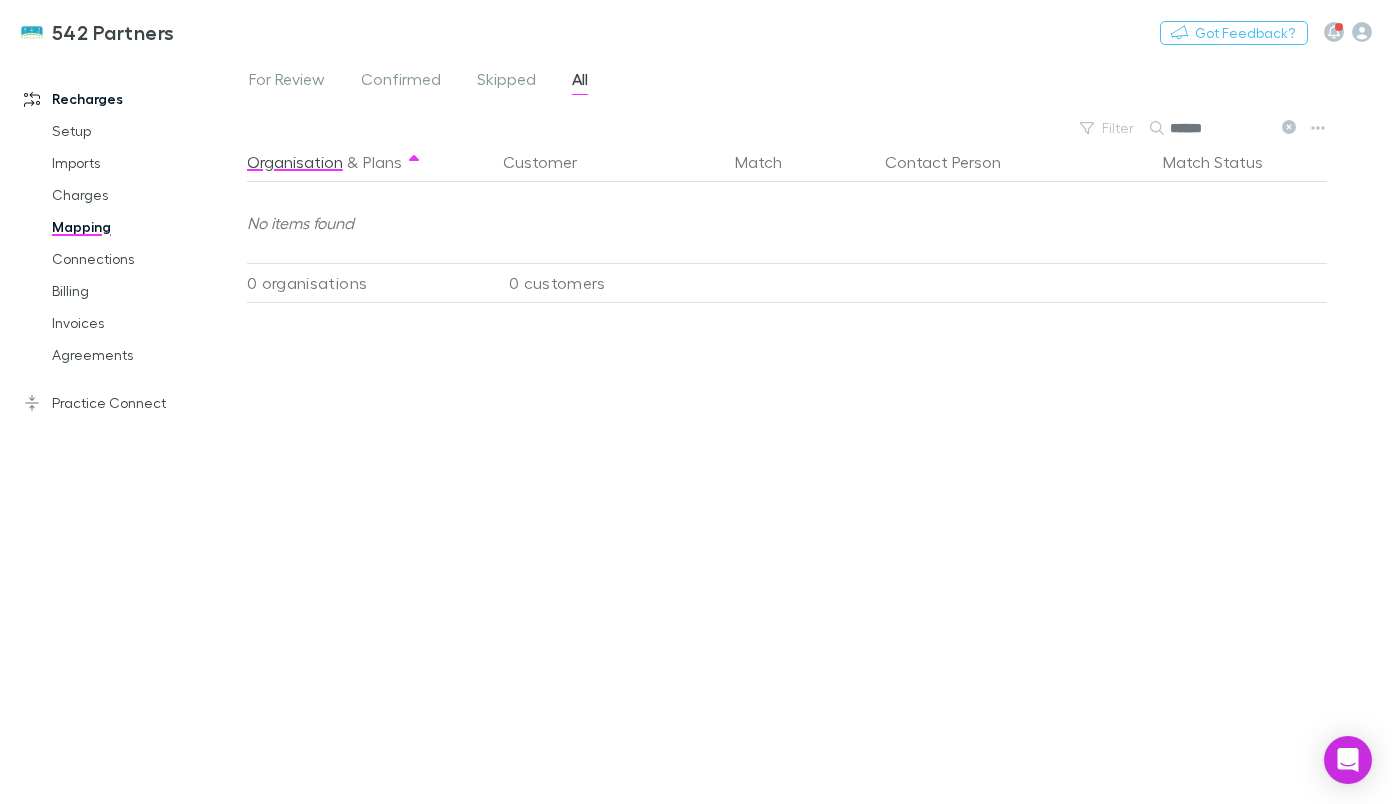 click on "******" at bounding box center (1220, 128) 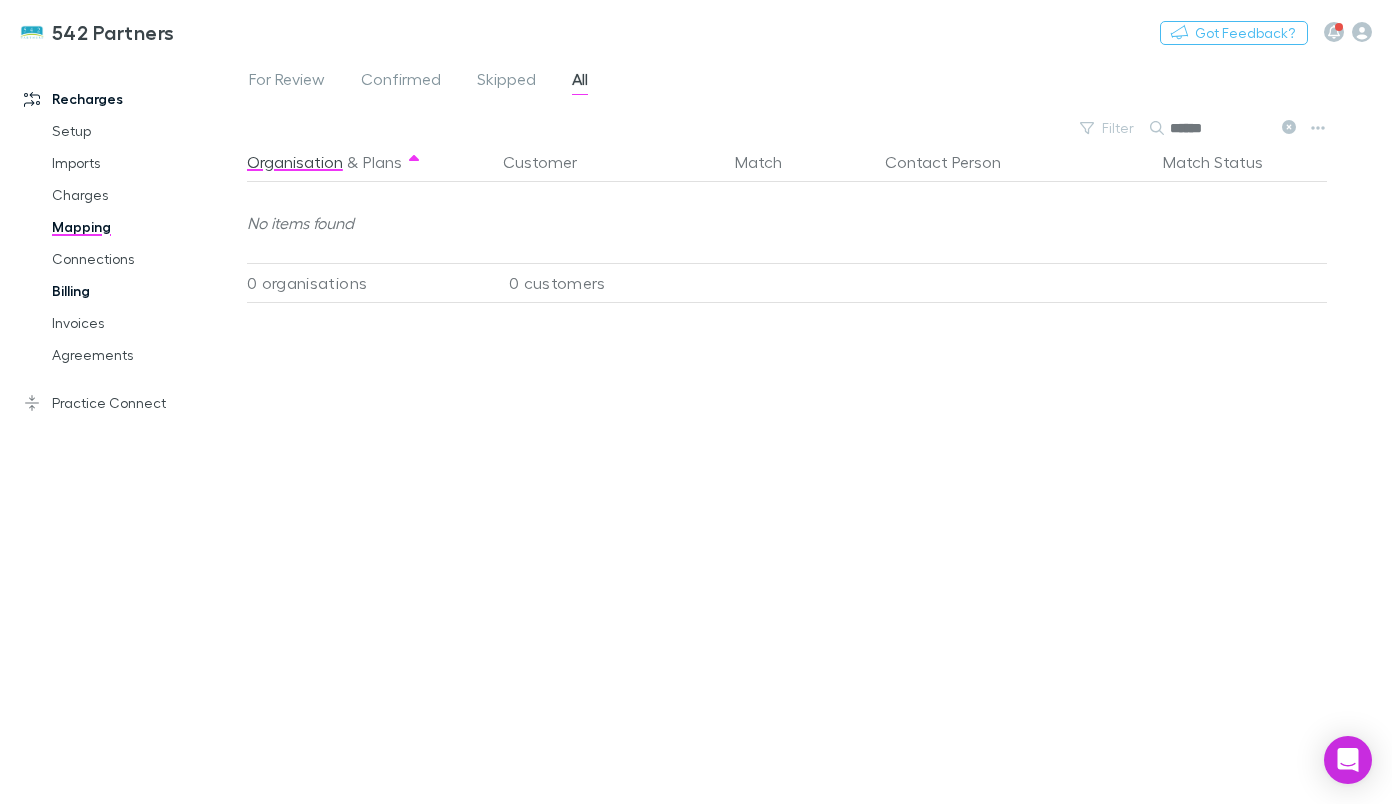 drag, startPoint x: 112, startPoint y: 354, endPoint x: 237, endPoint y: 281, distance: 144.75496 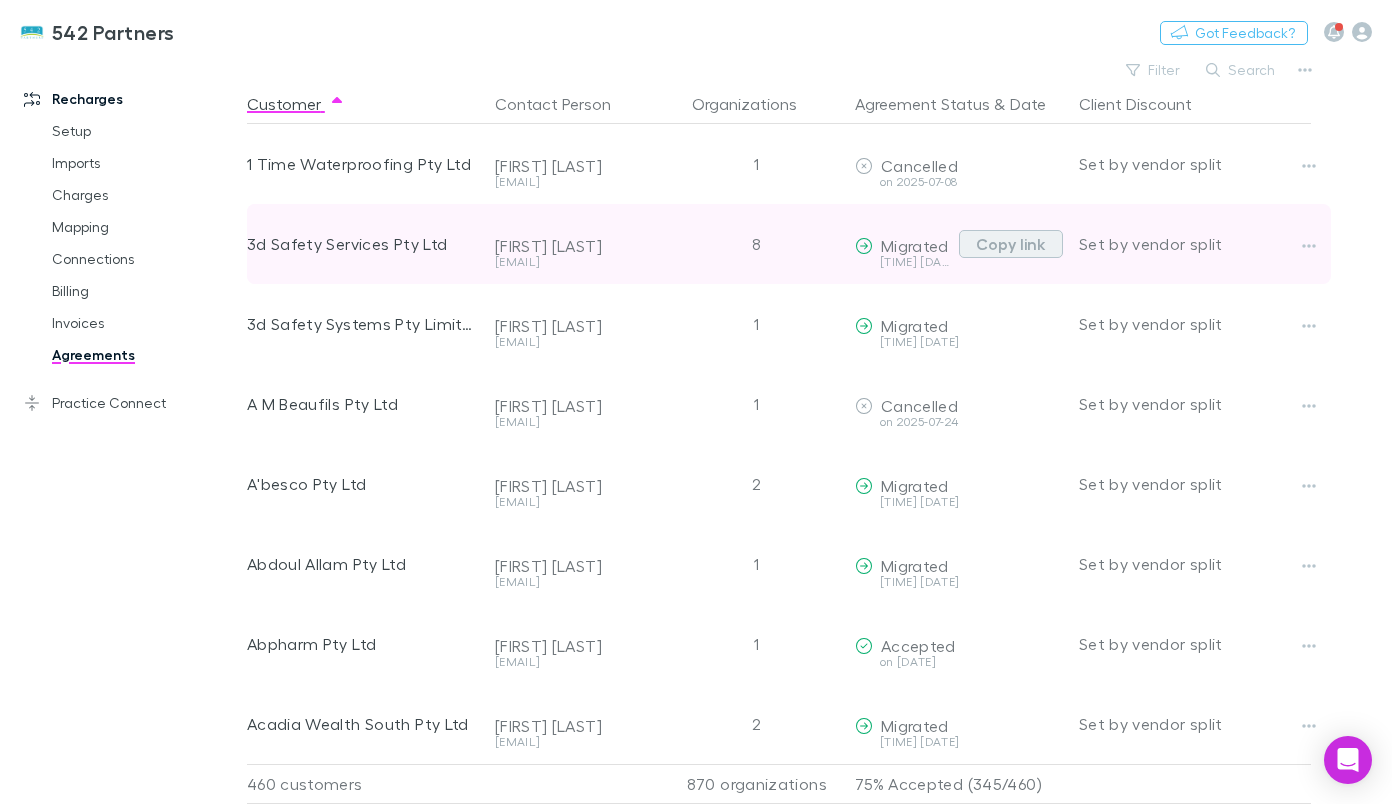 click on "Copy link" at bounding box center [1011, 244] 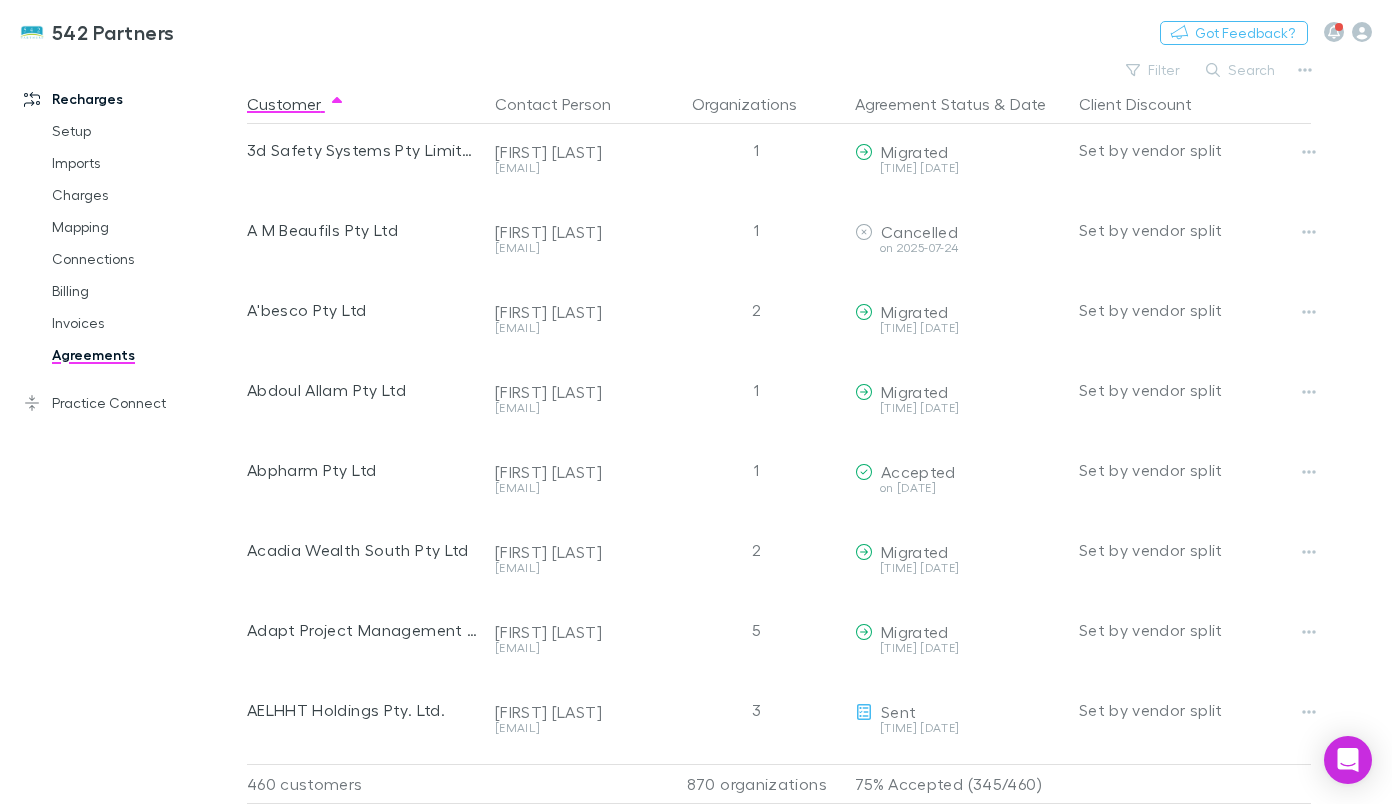 scroll, scrollTop: 176, scrollLeft: 0, axis: vertical 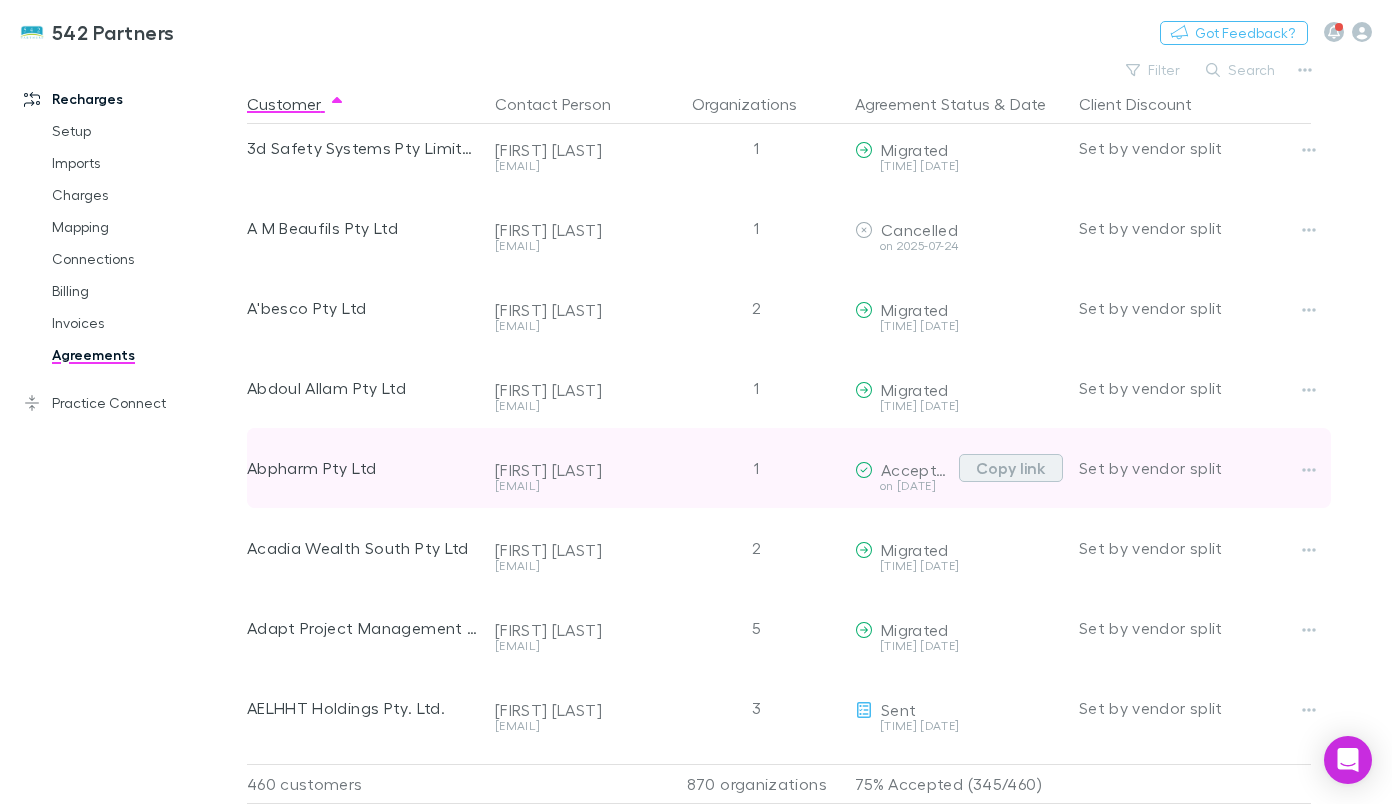 click on "Copy link" at bounding box center (1011, 468) 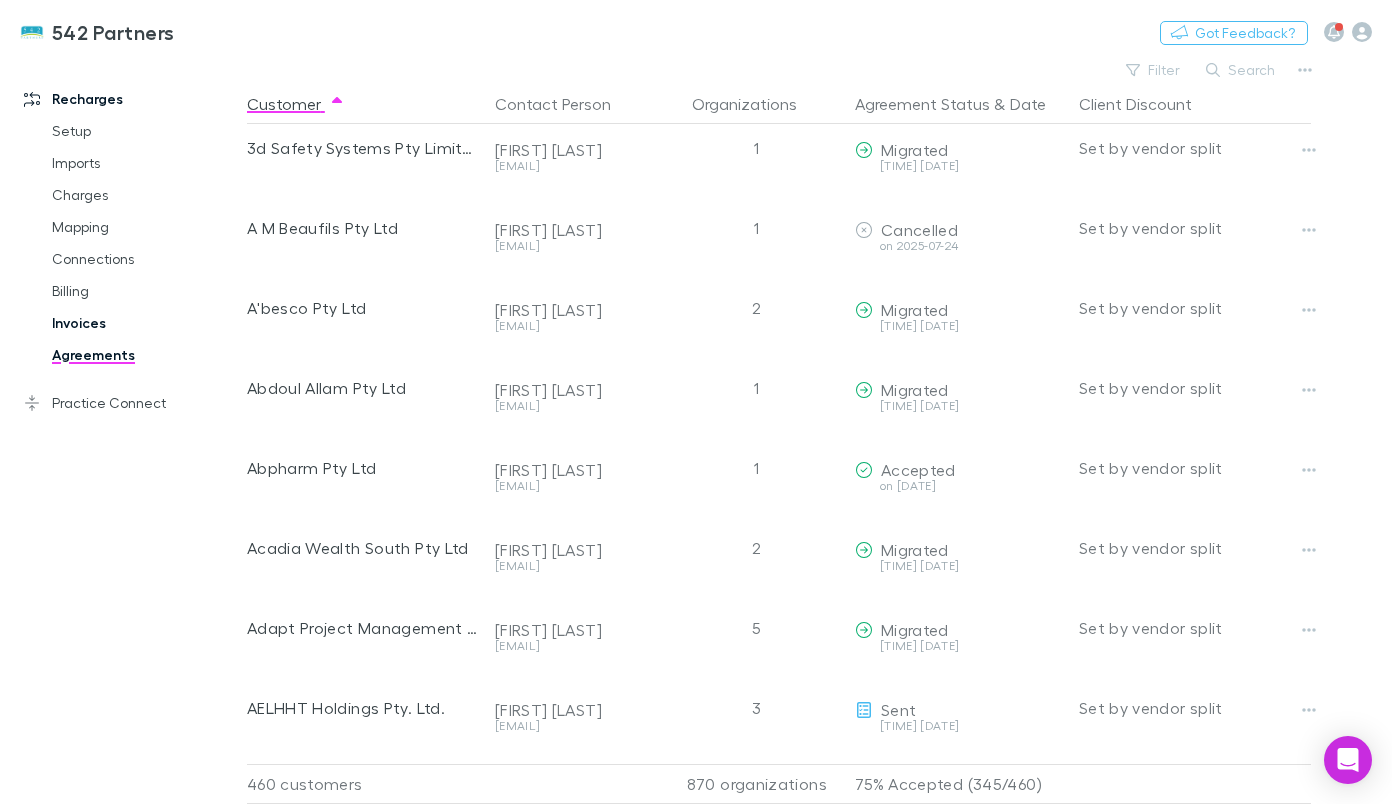 drag, startPoint x: 94, startPoint y: 325, endPoint x: 162, endPoint y: 326, distance: 68.007355 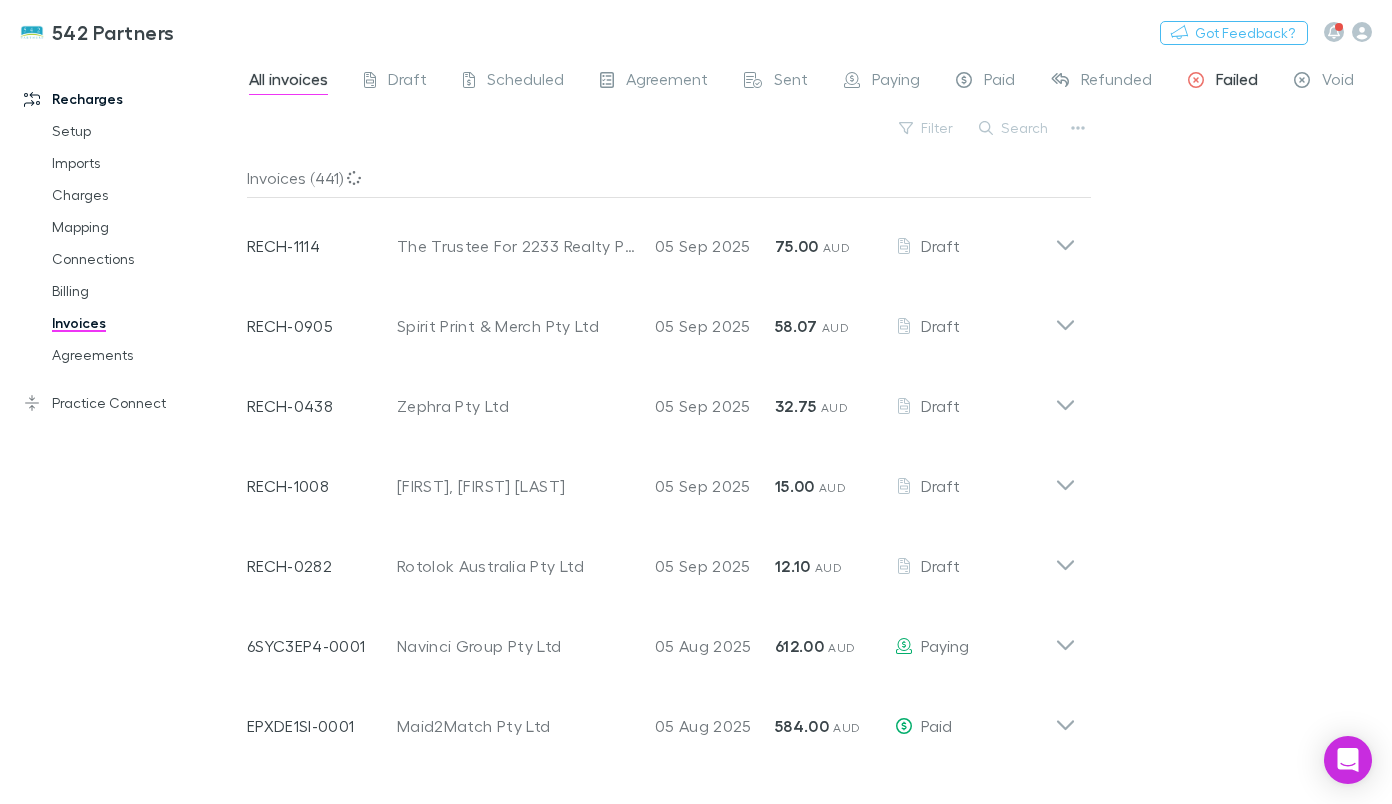 click on "Failed" at bounding box center (1237, 82) 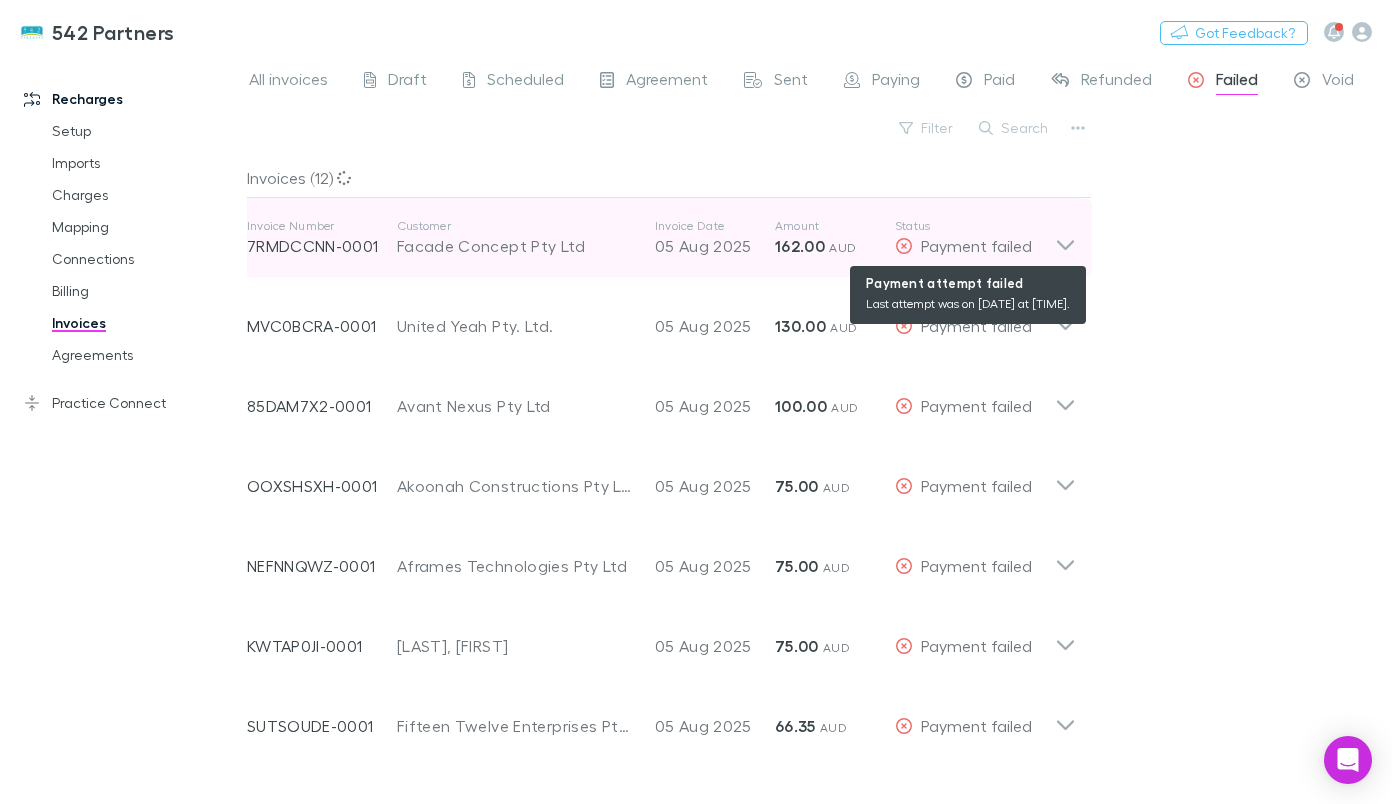 click on "Payment failed" at bounding box center (976, 245) 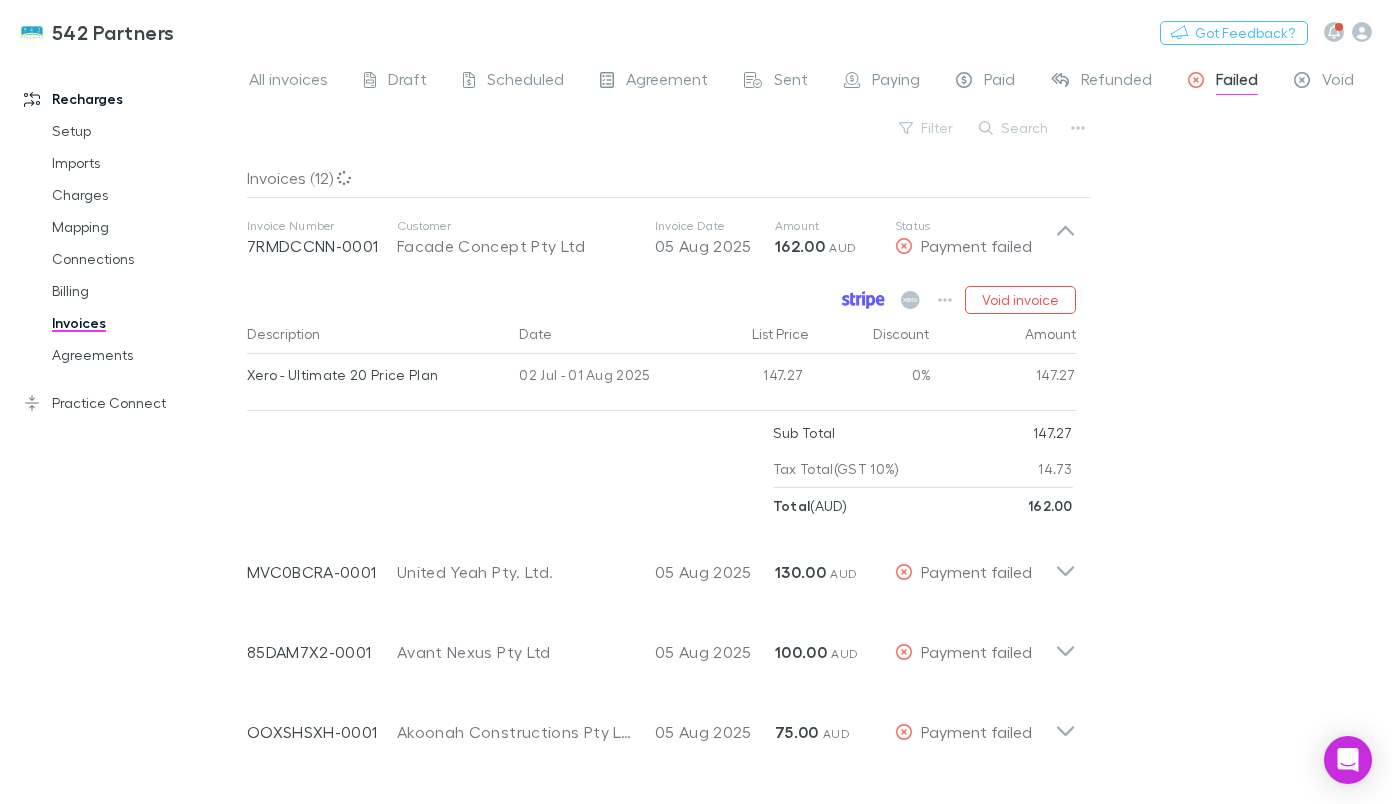 click 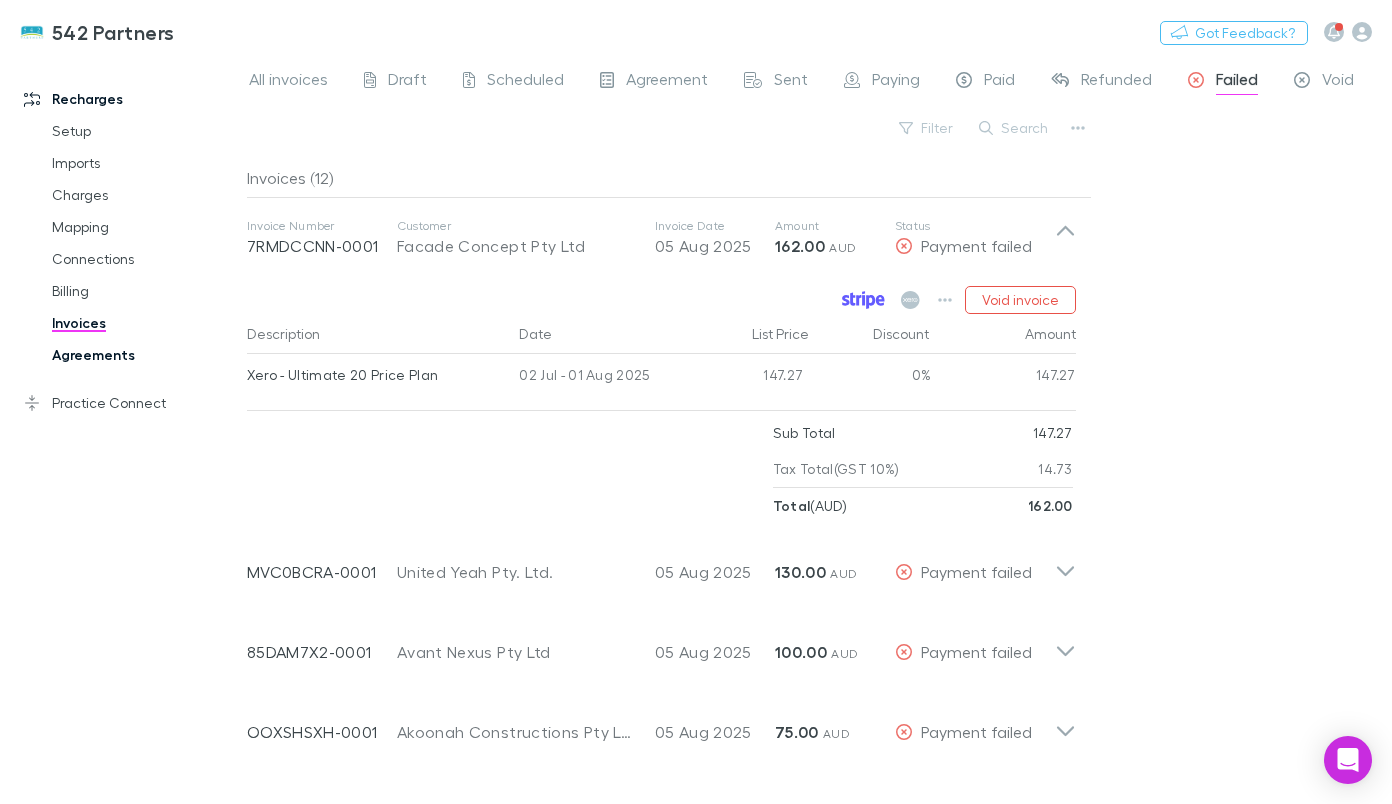 click on "Agreements" at bounding box center (145, 355) 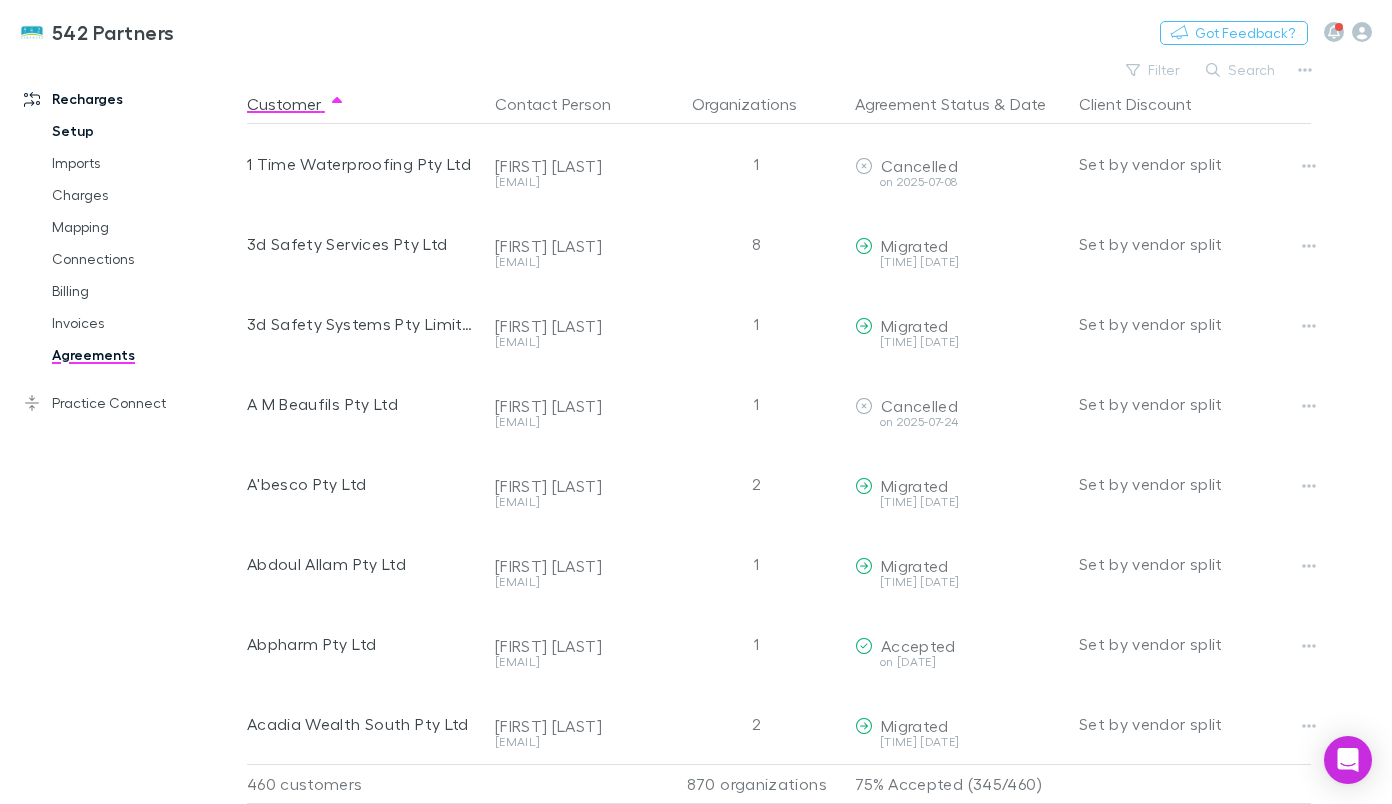 click on "Setup" at bounding box center (145, 131) 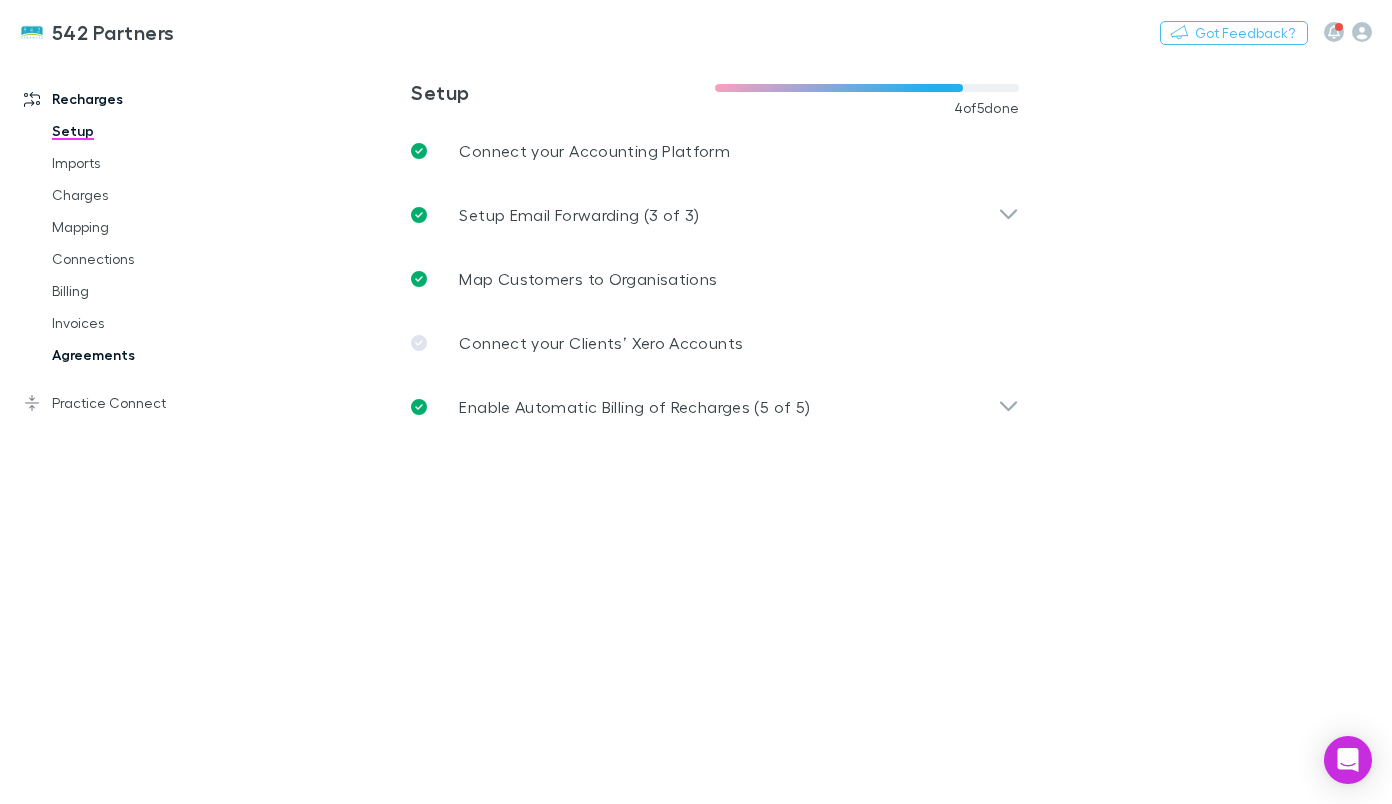 click on "Agreements" at bounding box center (145, 355) 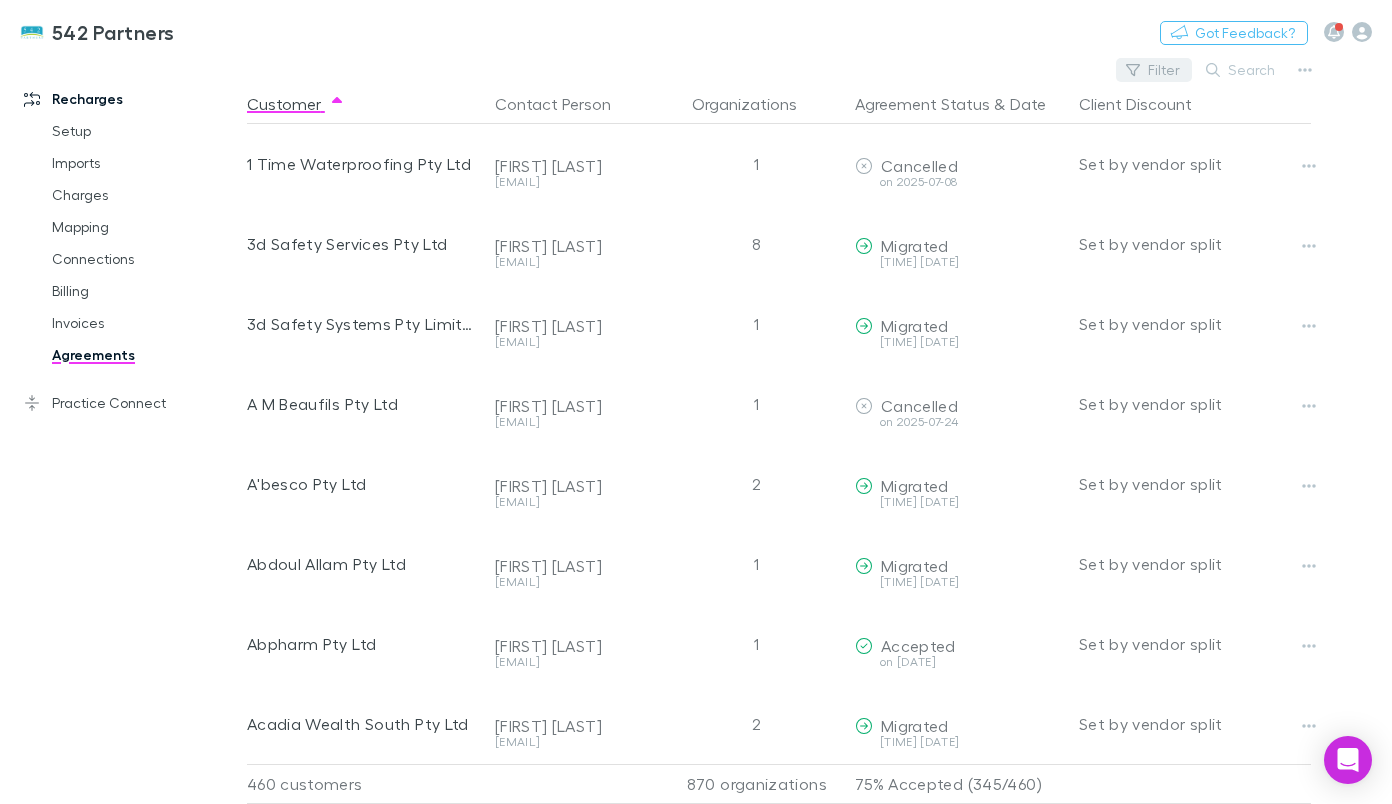 click on "Filter" at bounding box center (1154, 70) 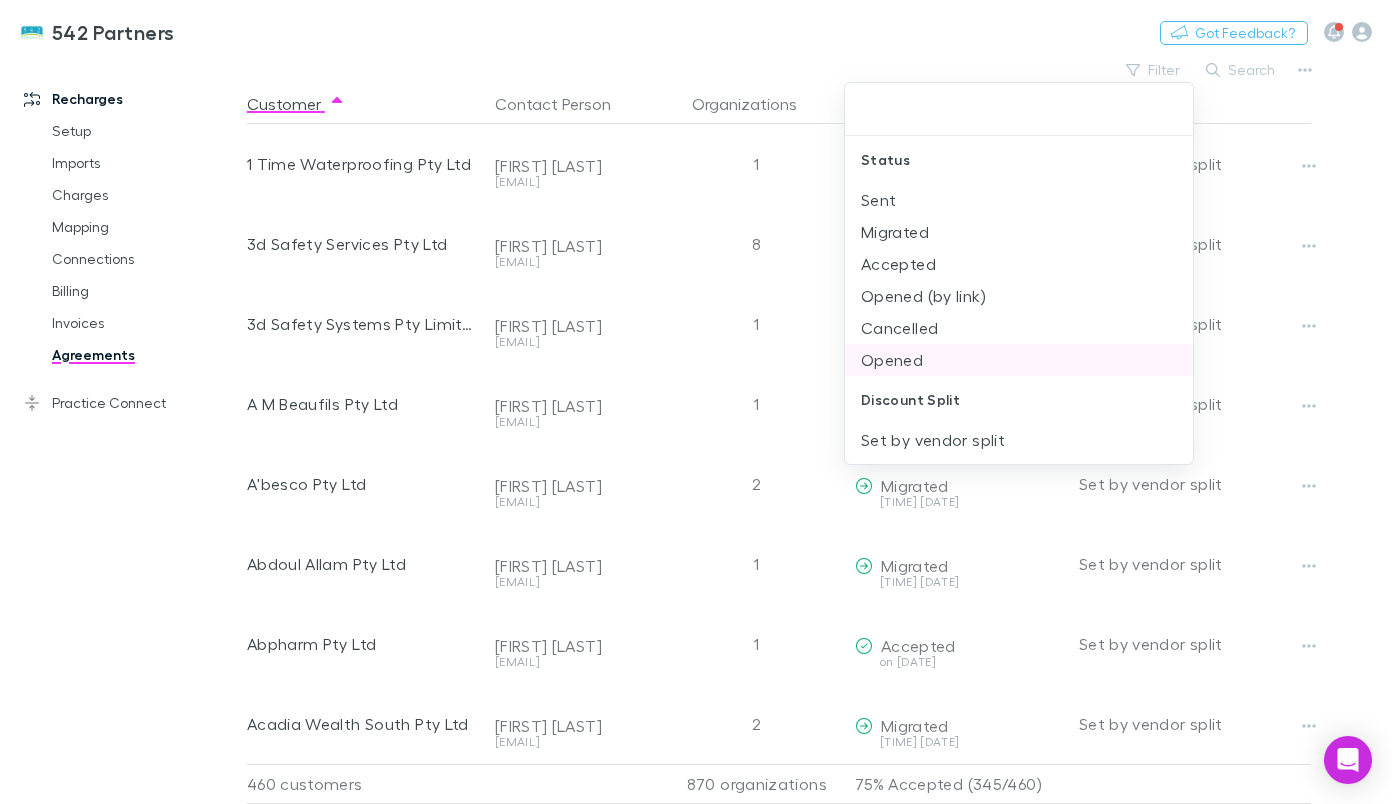 click on "Opened" at bounding box center [1019, 360] 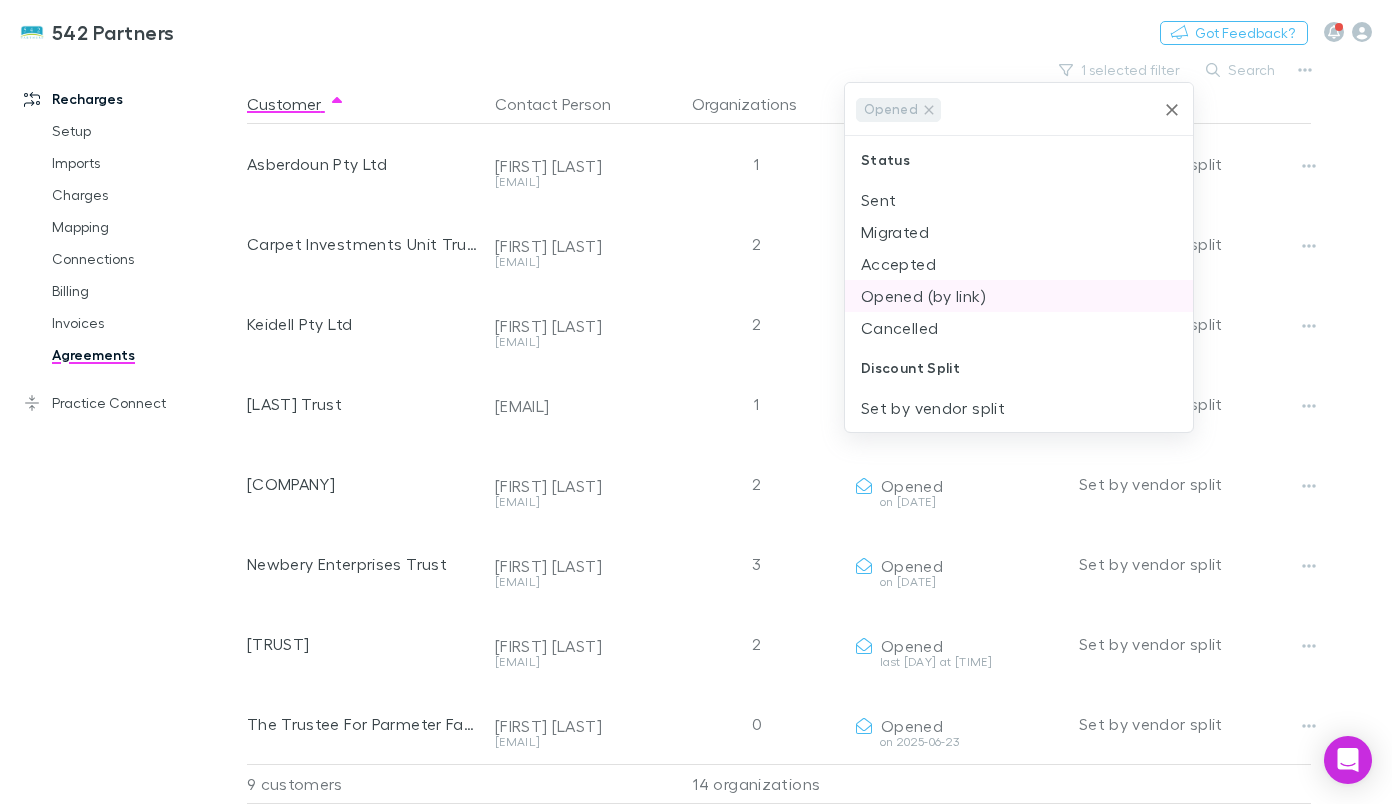 click on "Opened (by link)" at bounding box center (1019, 296) 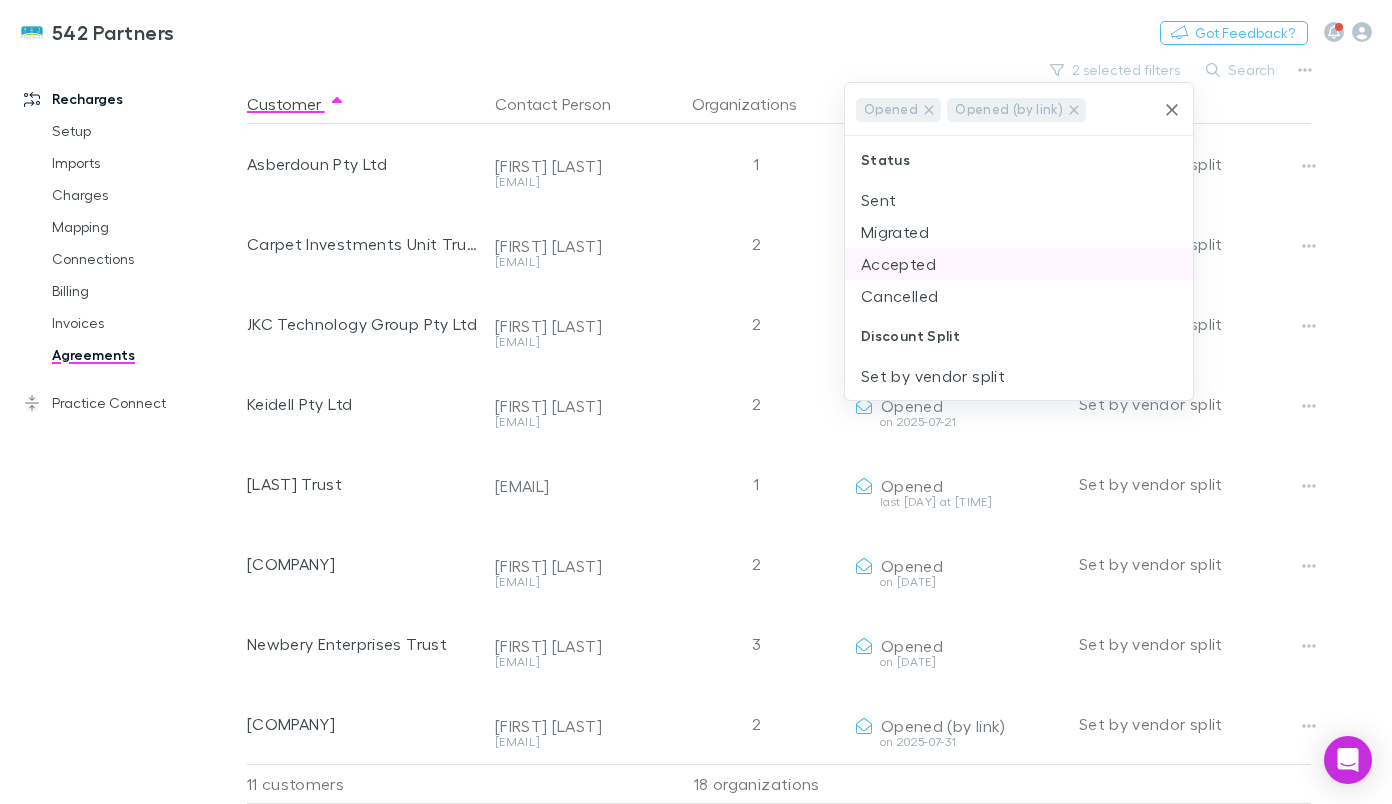 click on "Accepted" at bounding box center [1019, 264] 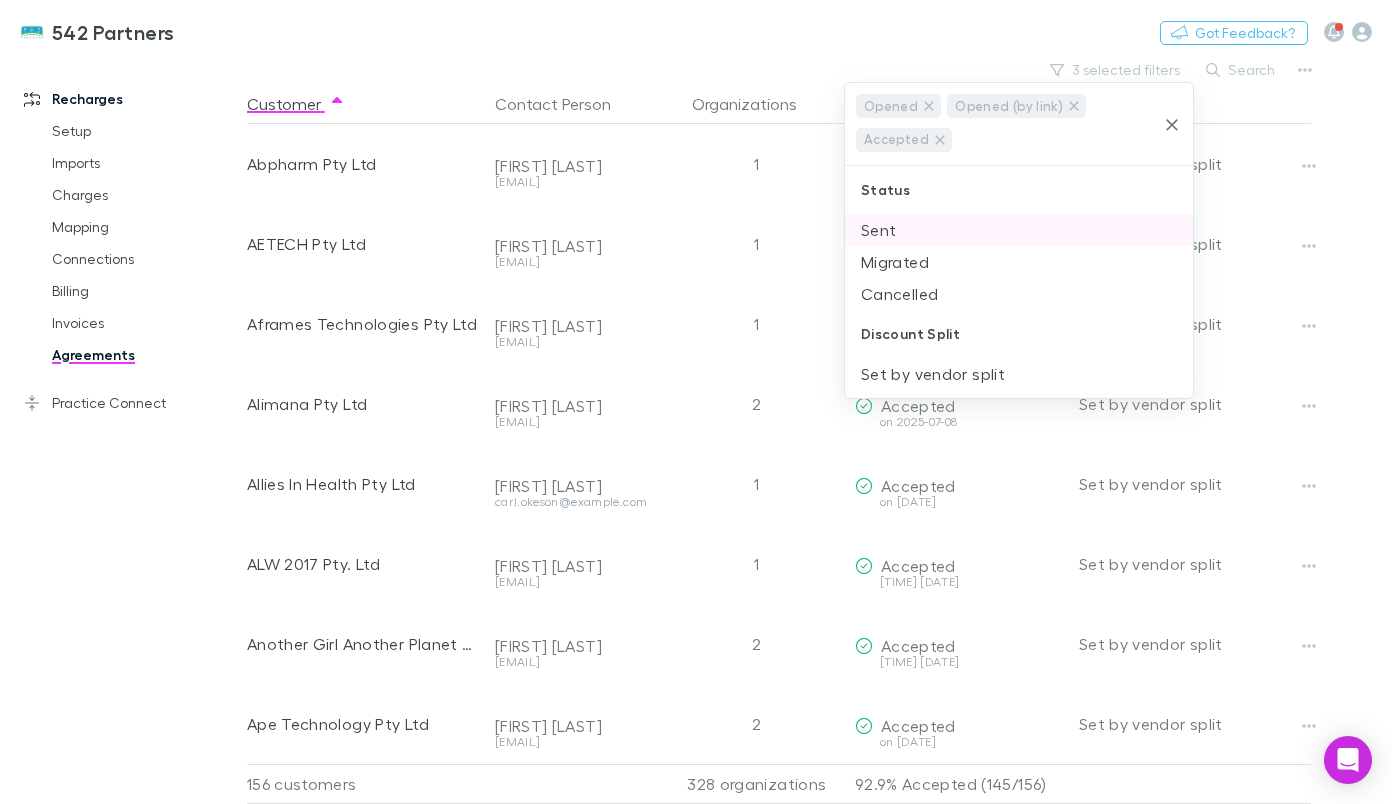 click on "Sent" at bounding box center [1019, 230] 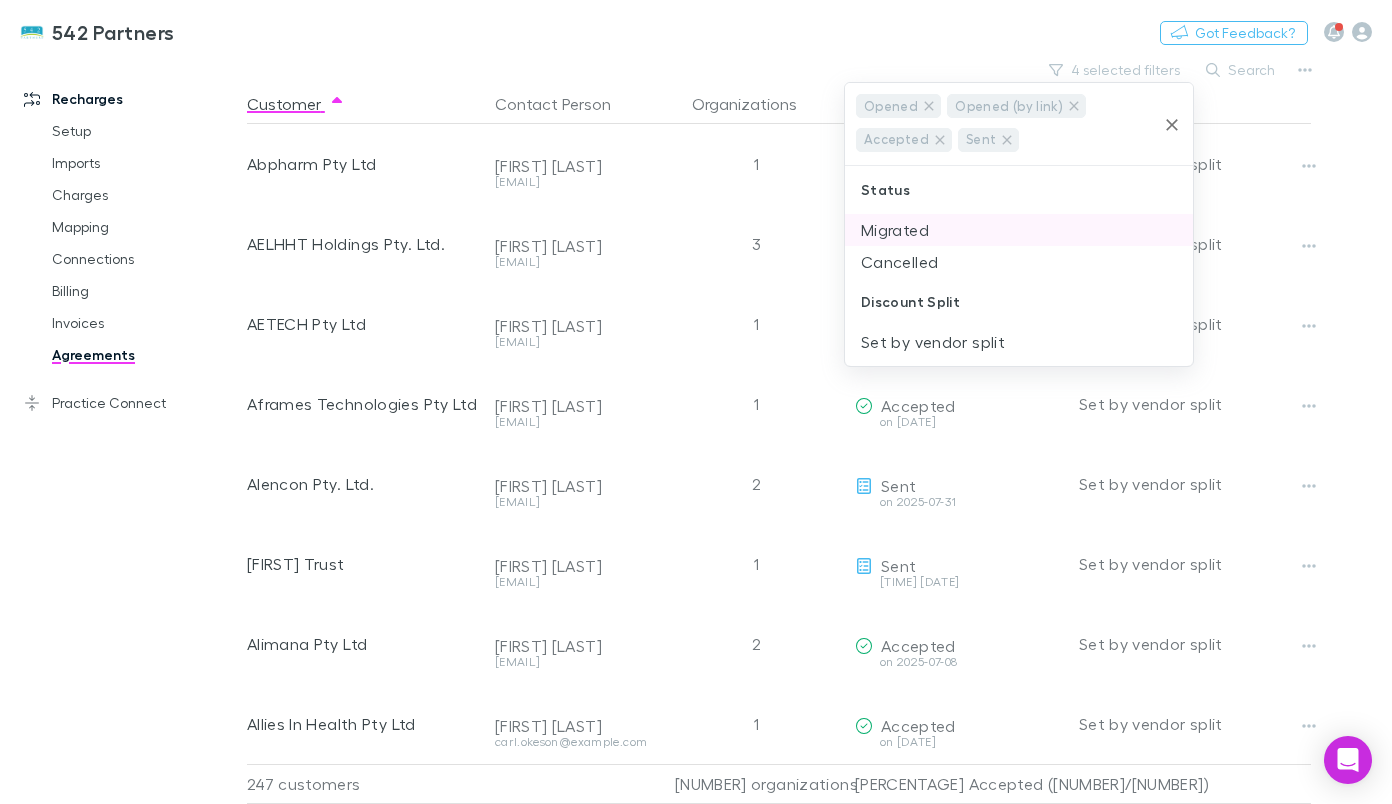 click on "Migrated" at bounding box center (1019, 230) 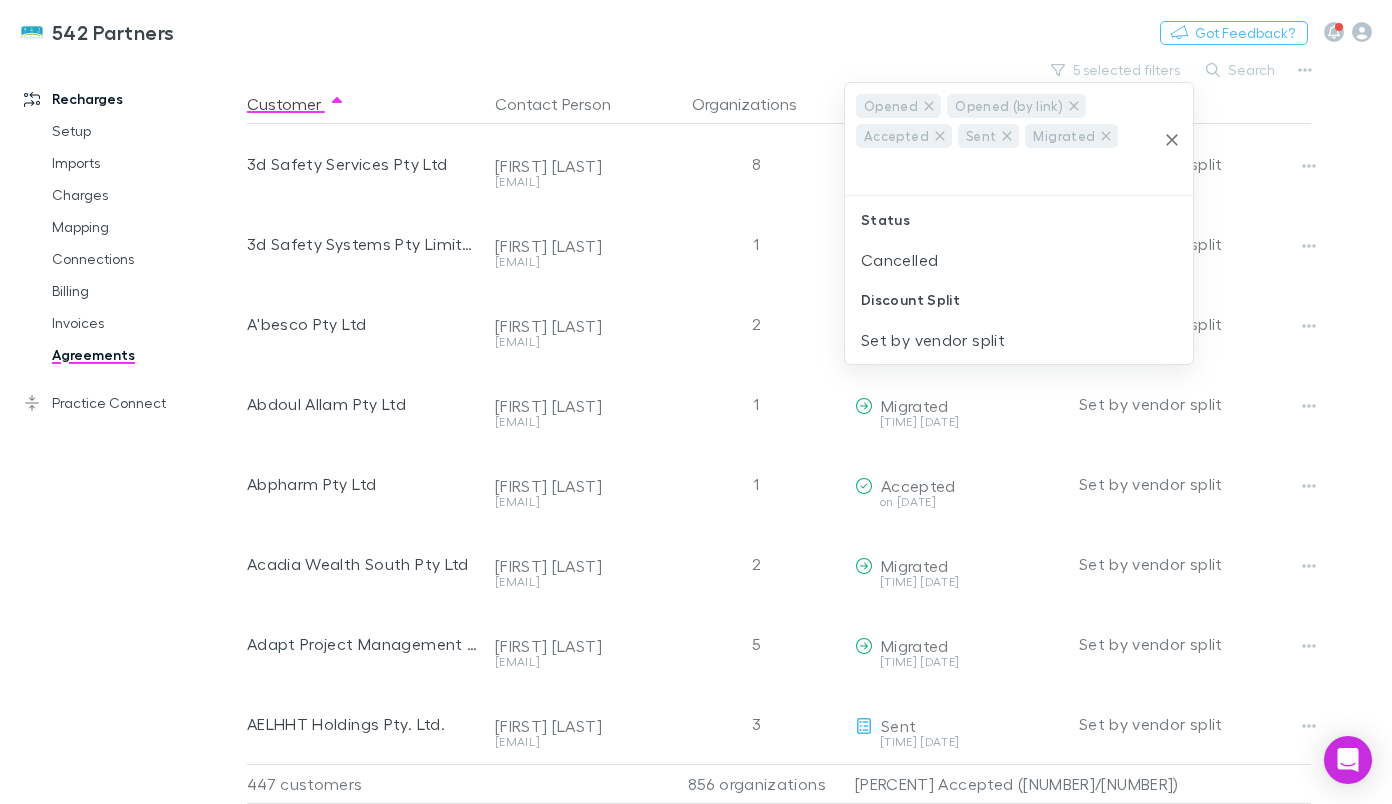 click at bounding box center [696, 402] 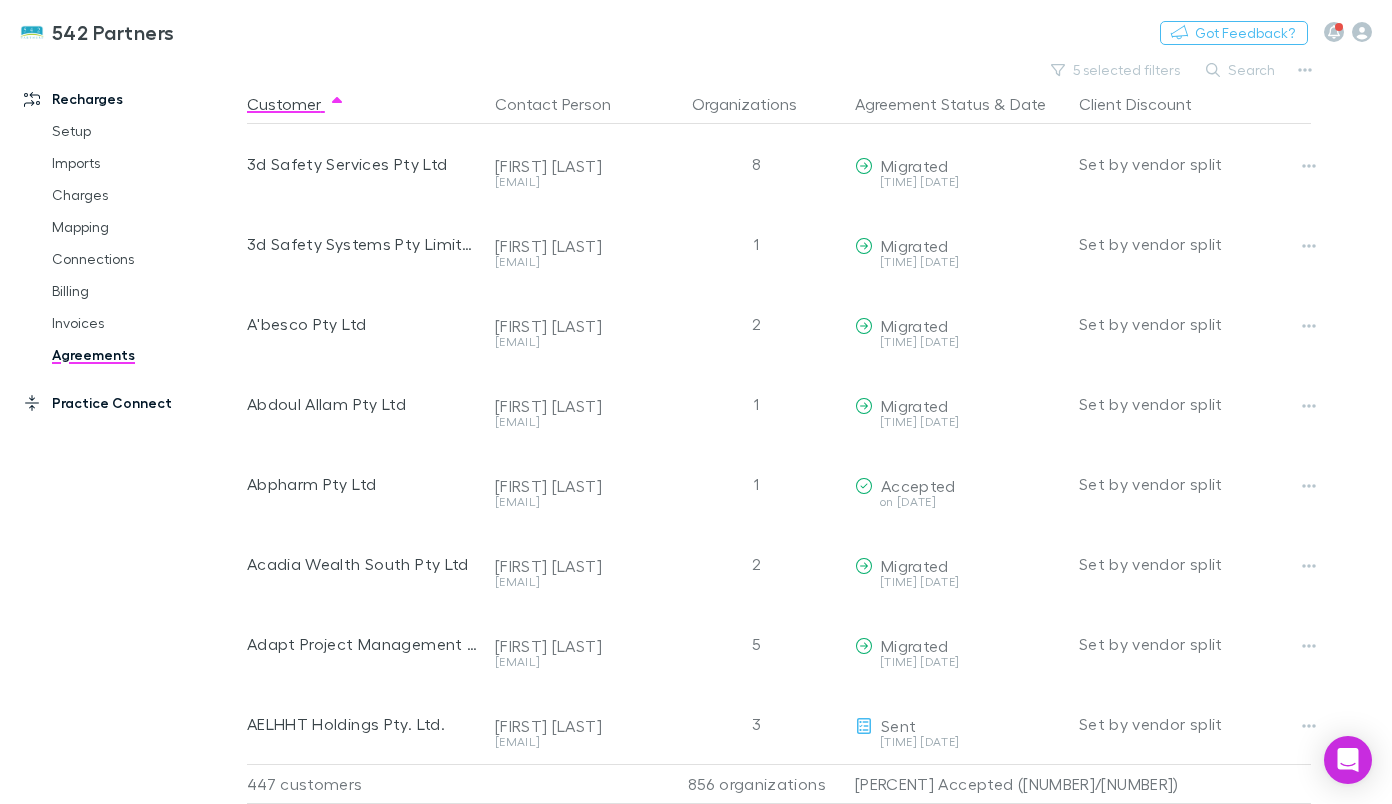click on "Practice Connect" at bounding box center [131, 403] 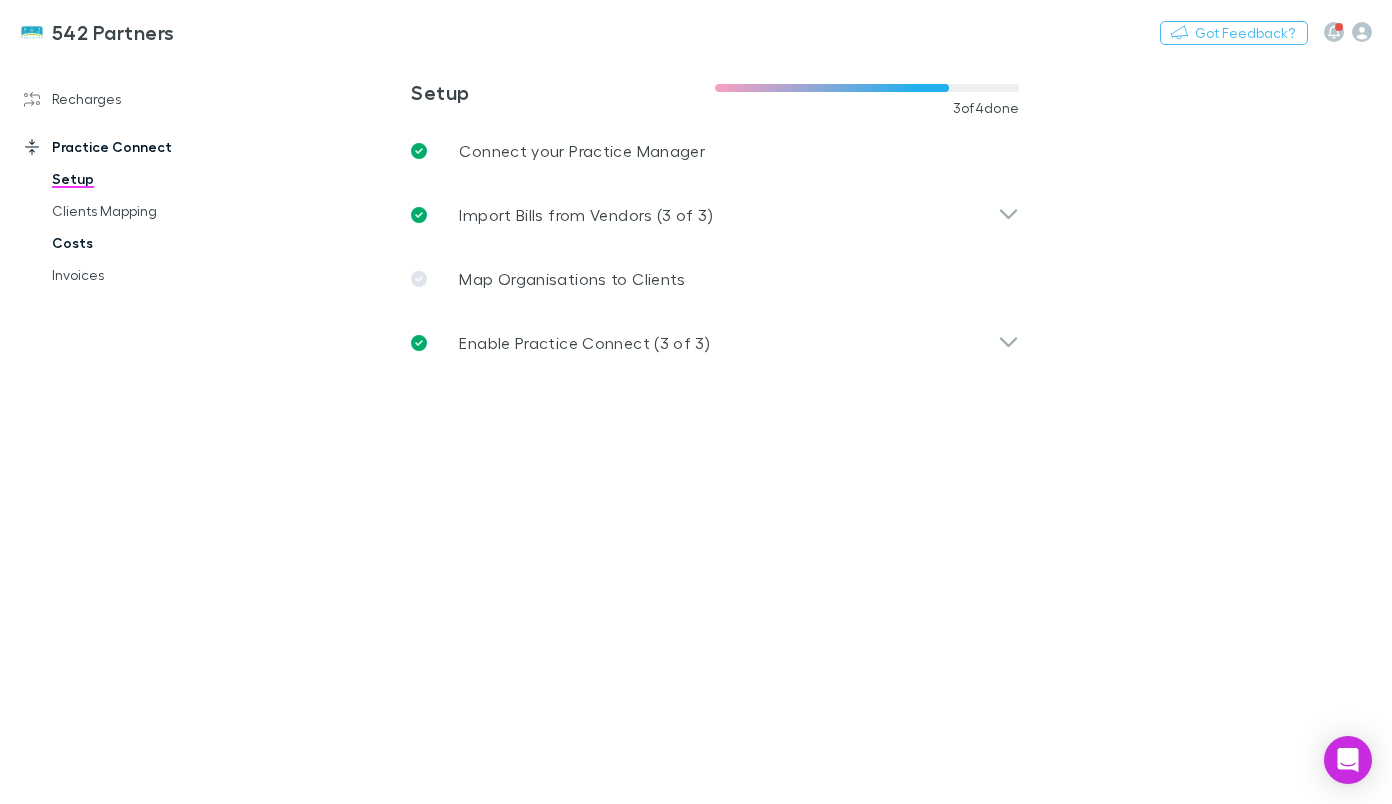 click on "Costs" at bounding box center [145, 243] 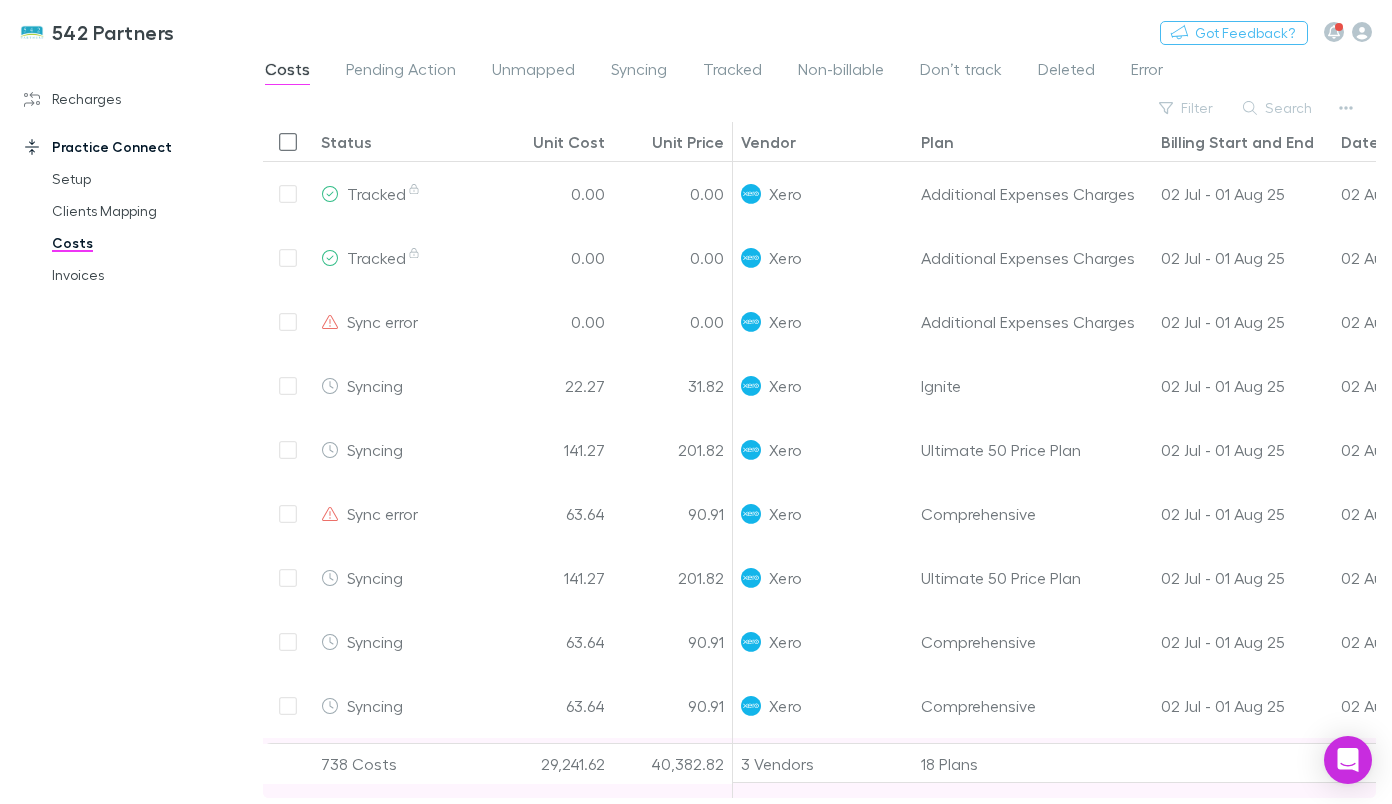 click on "Tracked" at bounding box center (732, 72) 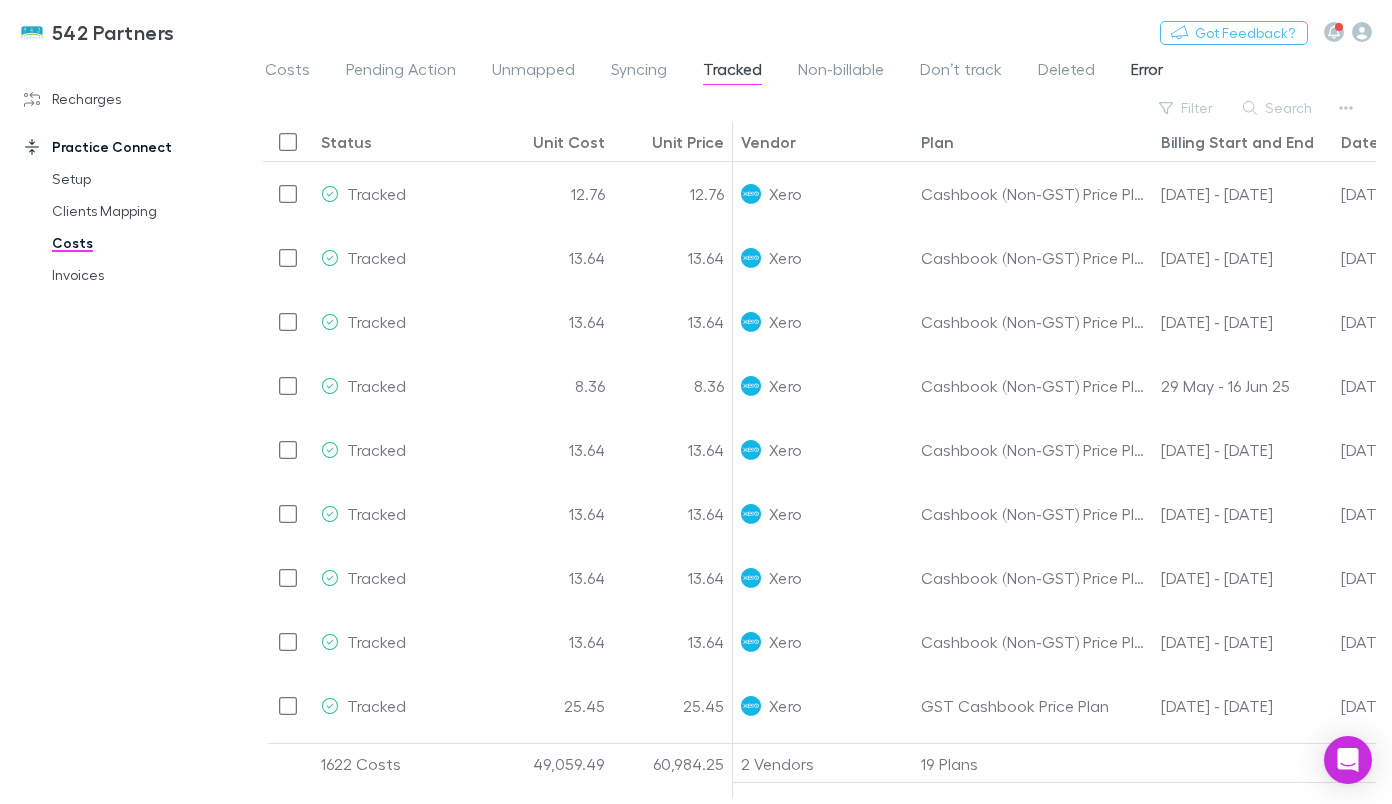 click on "Error" at bounding box center (1147, 72) 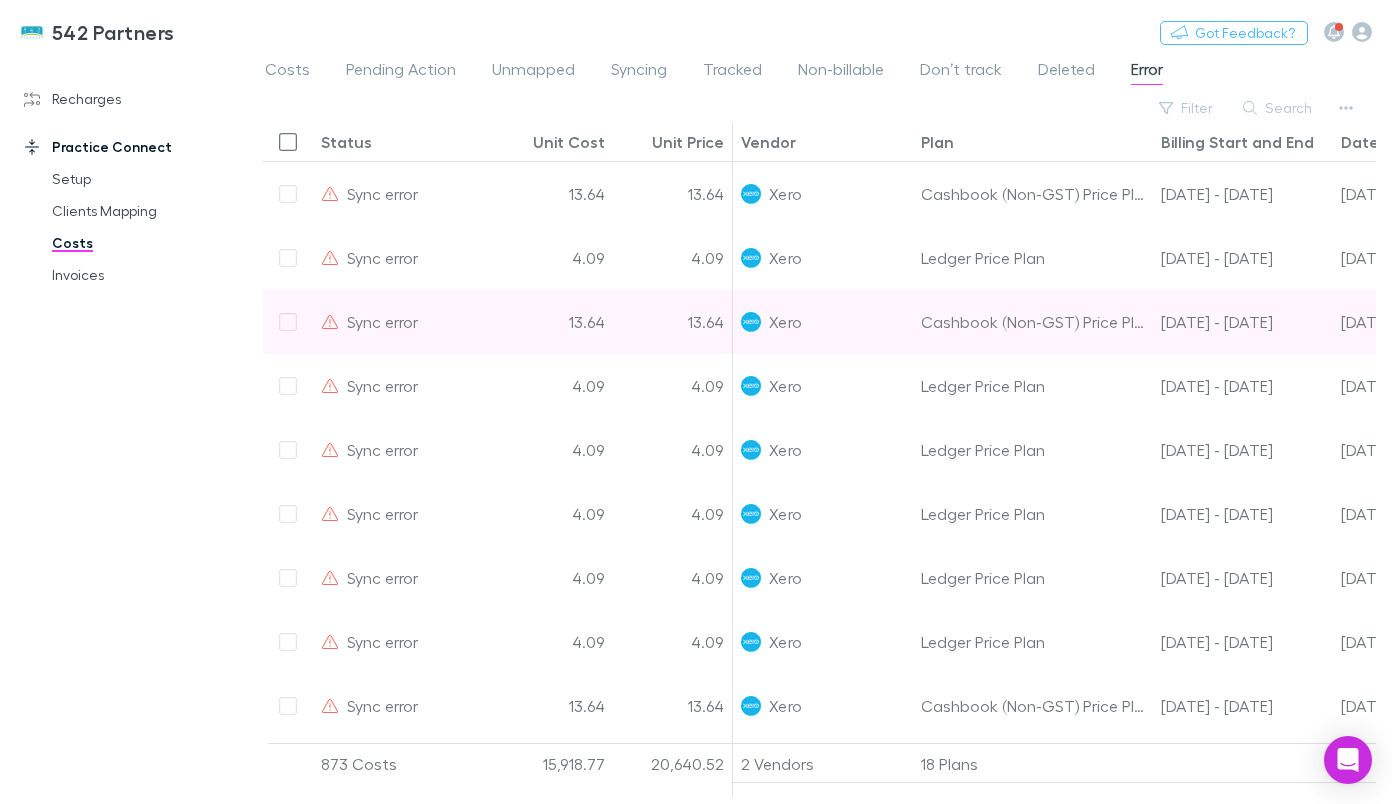scroll, scrollTop: 0, scrollLeft: 176, axis: horizontal 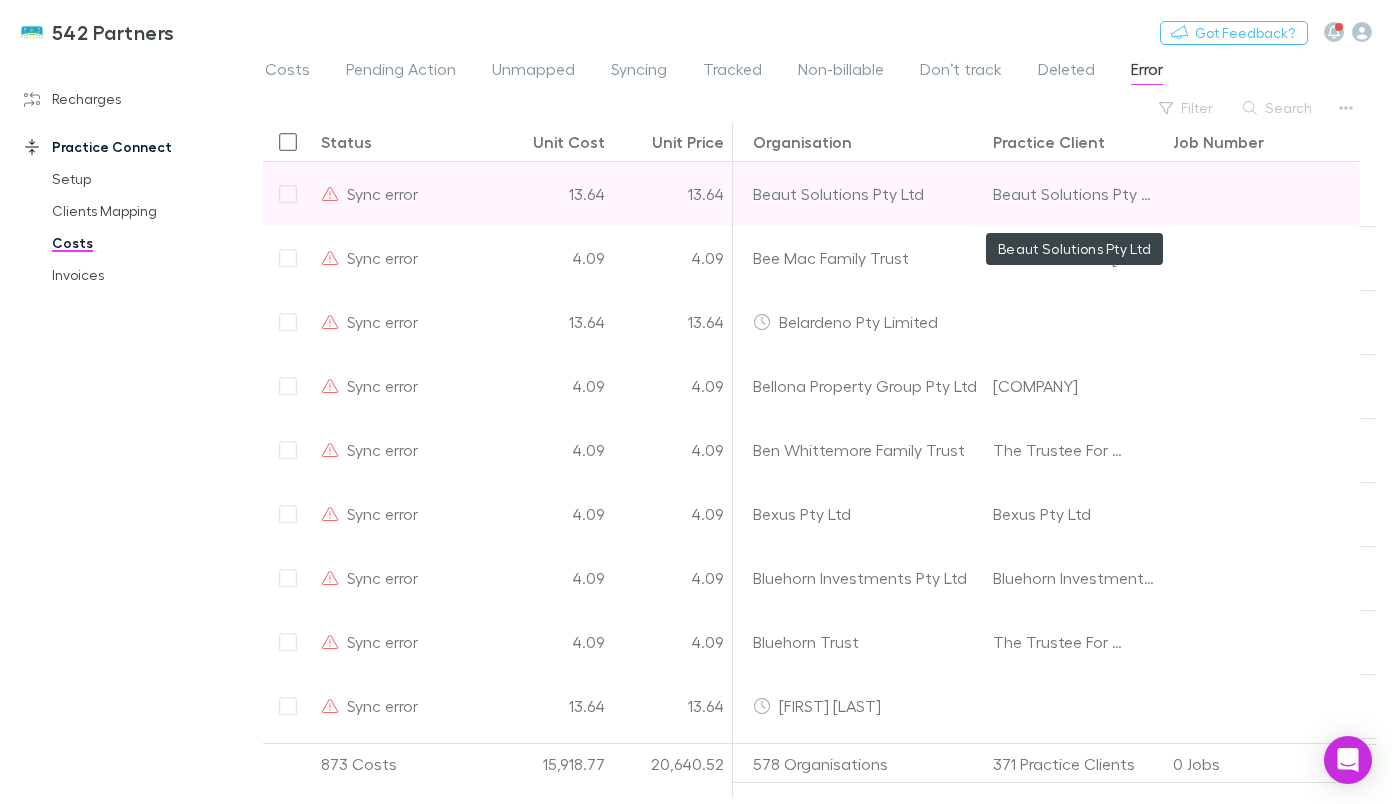 click on "Beaut Solutions Pty Ltd" at bounding box center (1075, 193) 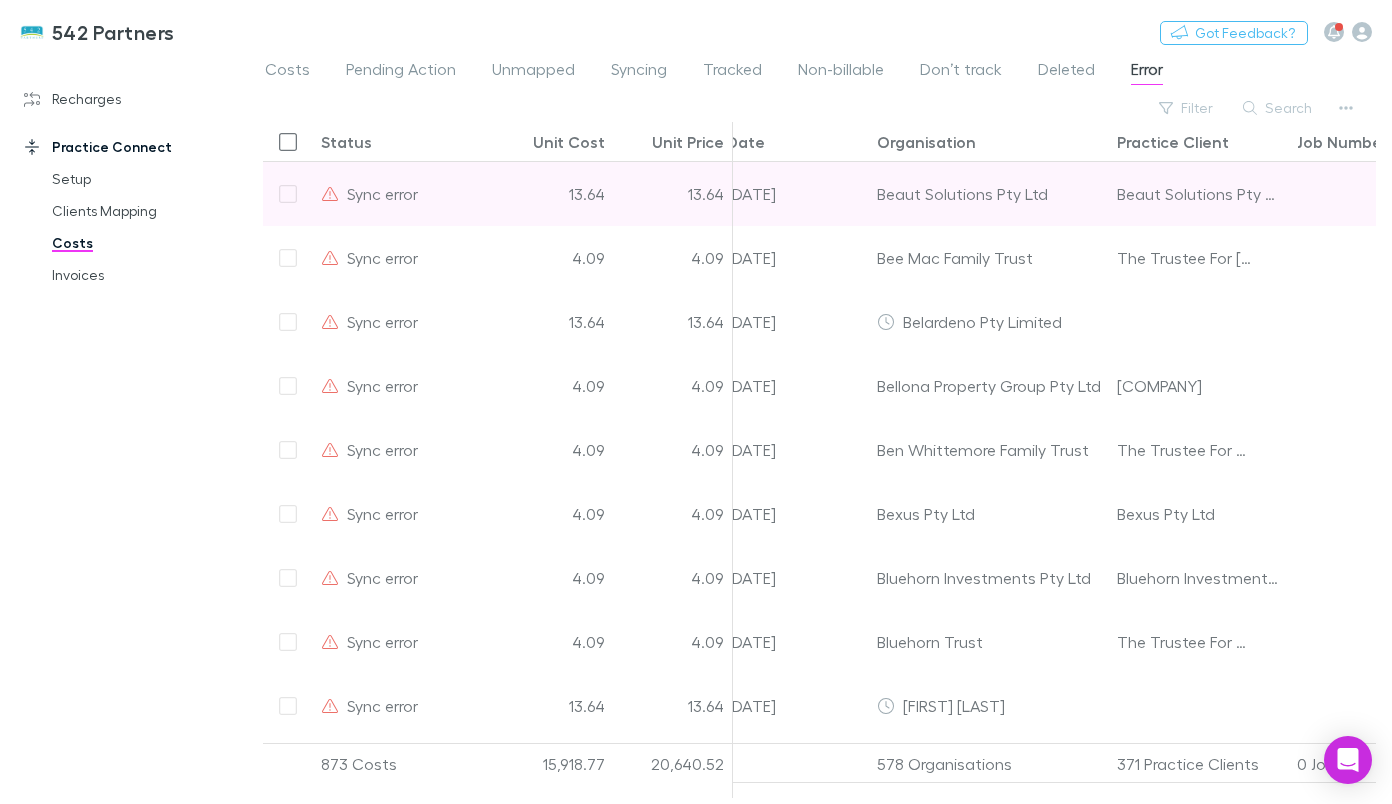 scroll, scrollTop: 0, scrollLeft: 607, axis: horizontal 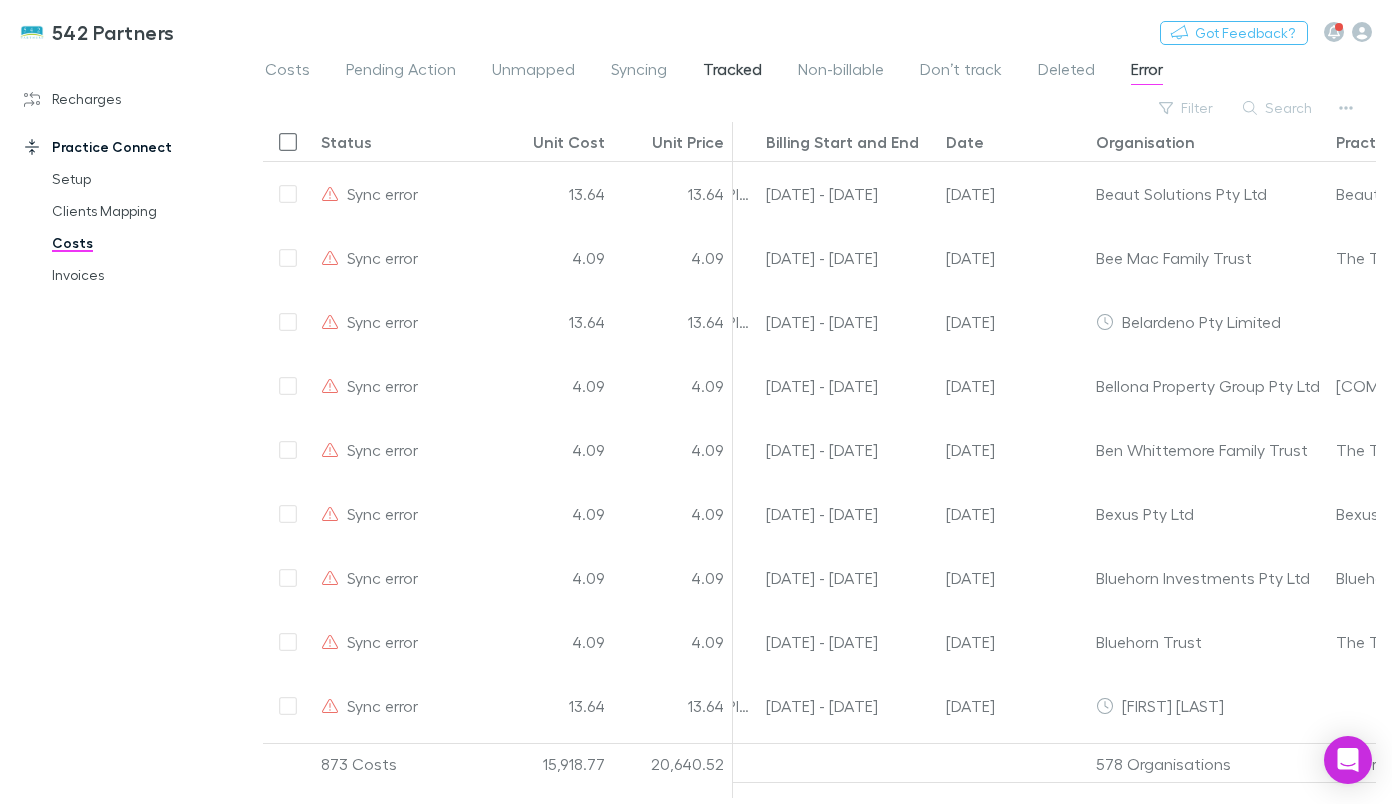 click on "Tracked" at bounding box center [732, 72] 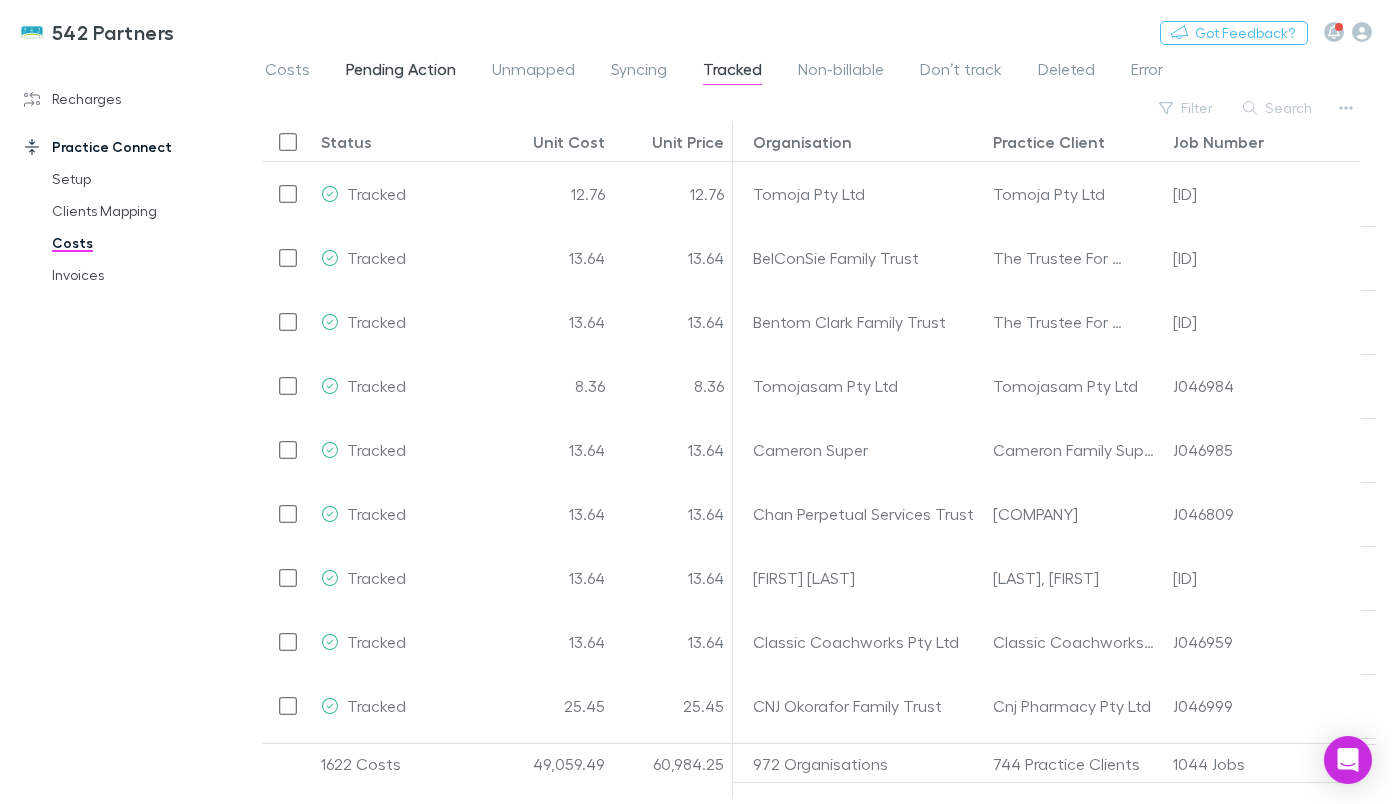 click on "Pending Action" at bounding box center (401, 72) 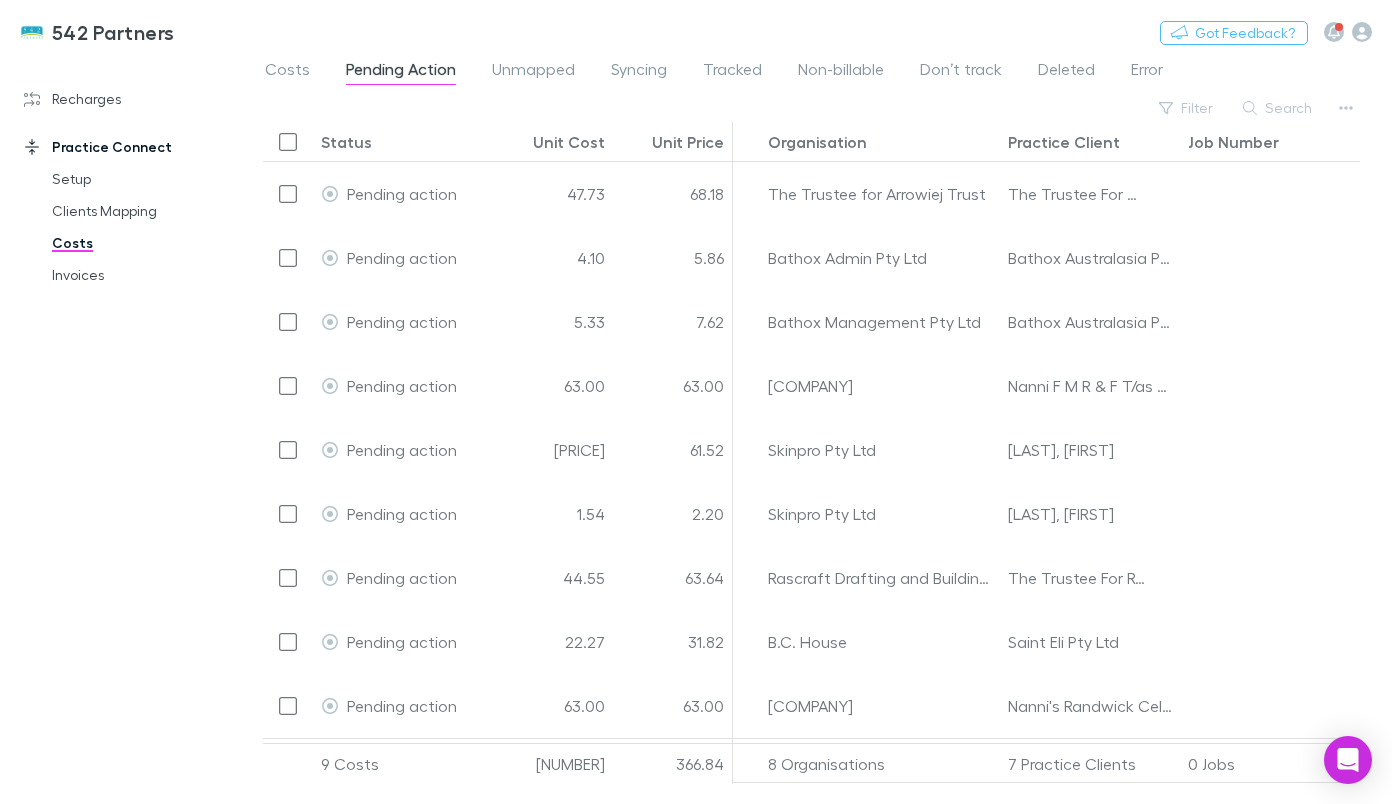 click on "Costs Pending Action Unmapped Syncing Tracked Non-billable Don’t track Deleted Error" at bounding box center [819, 75] 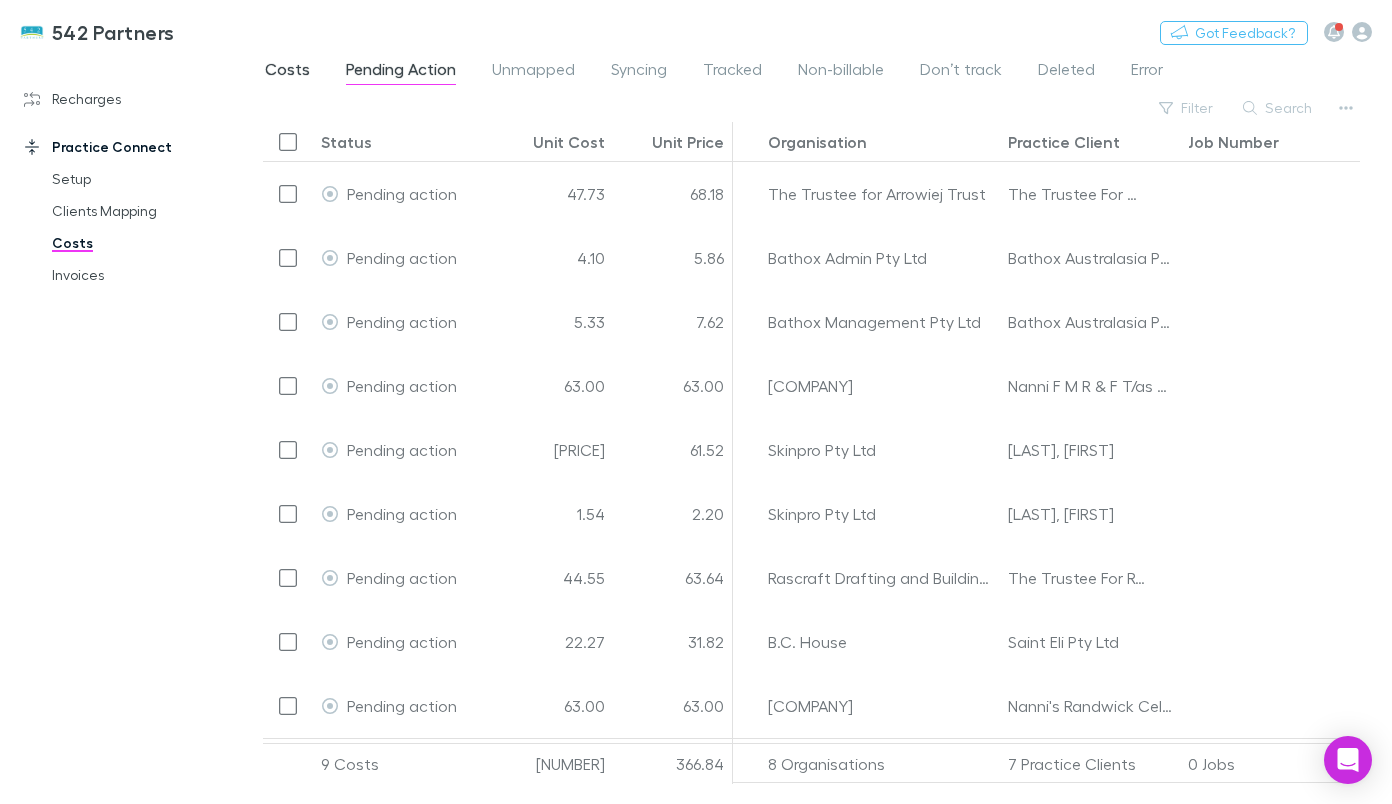 click on "Costs" at bounding box center [287, 72] 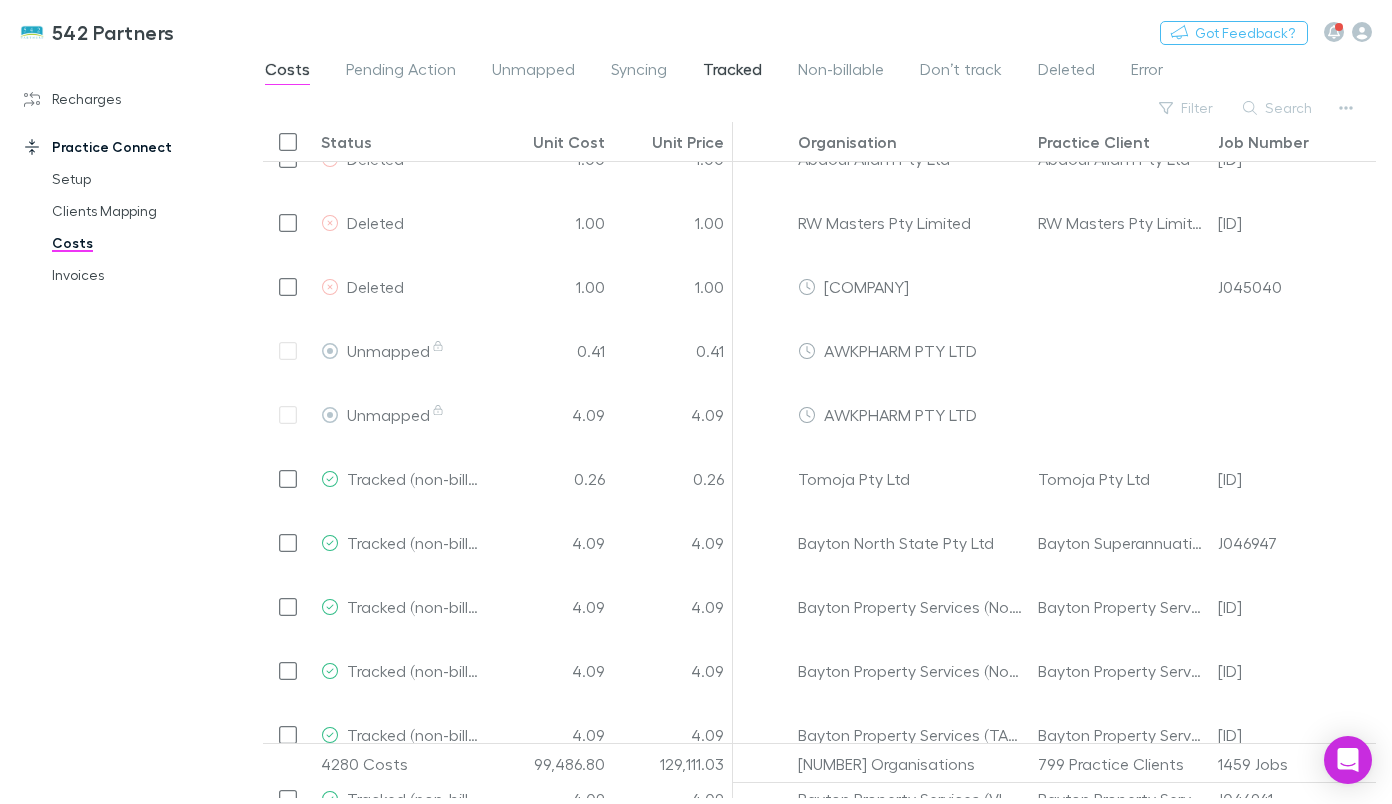 click on "Tracked" at bounding box center (732, 72) 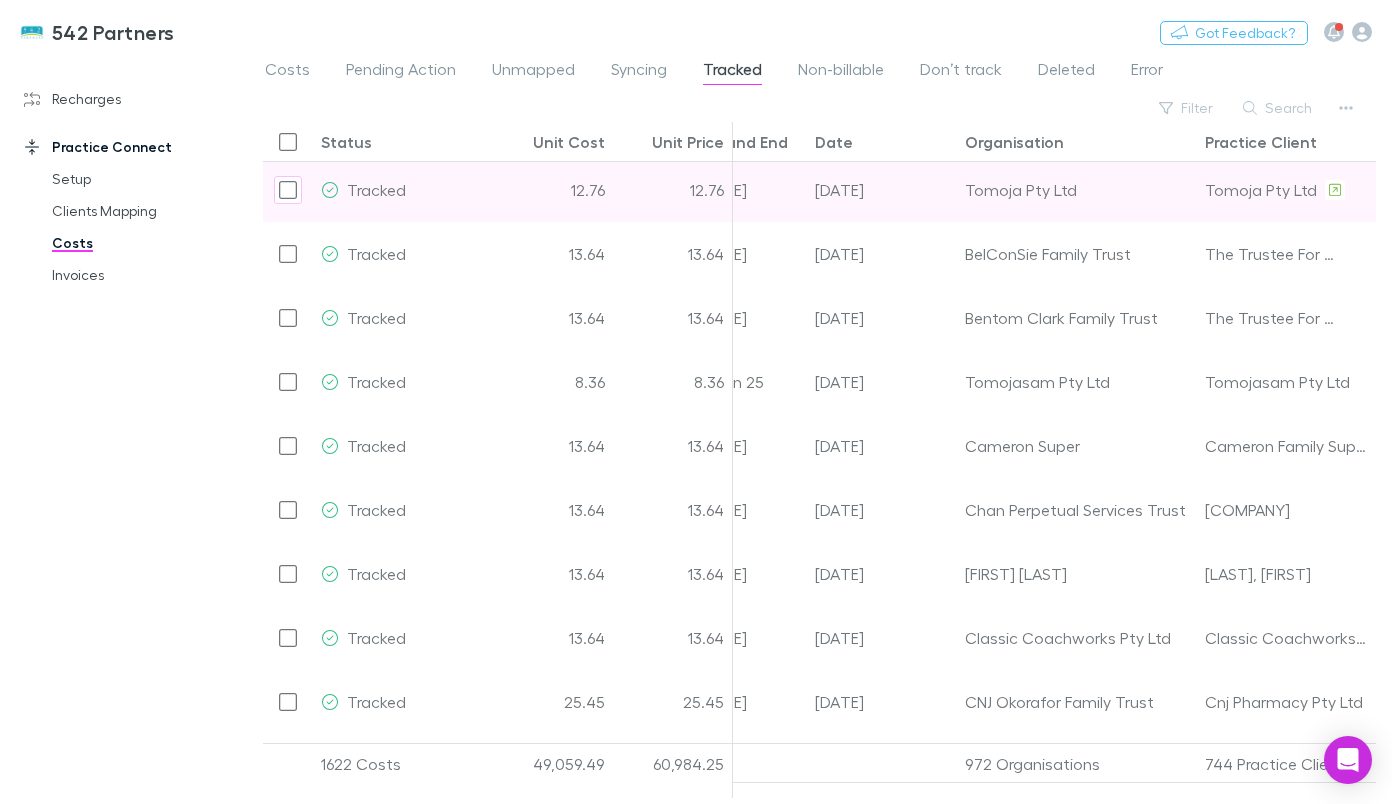 click on "[DATE]" at bounding box center (882, 190) 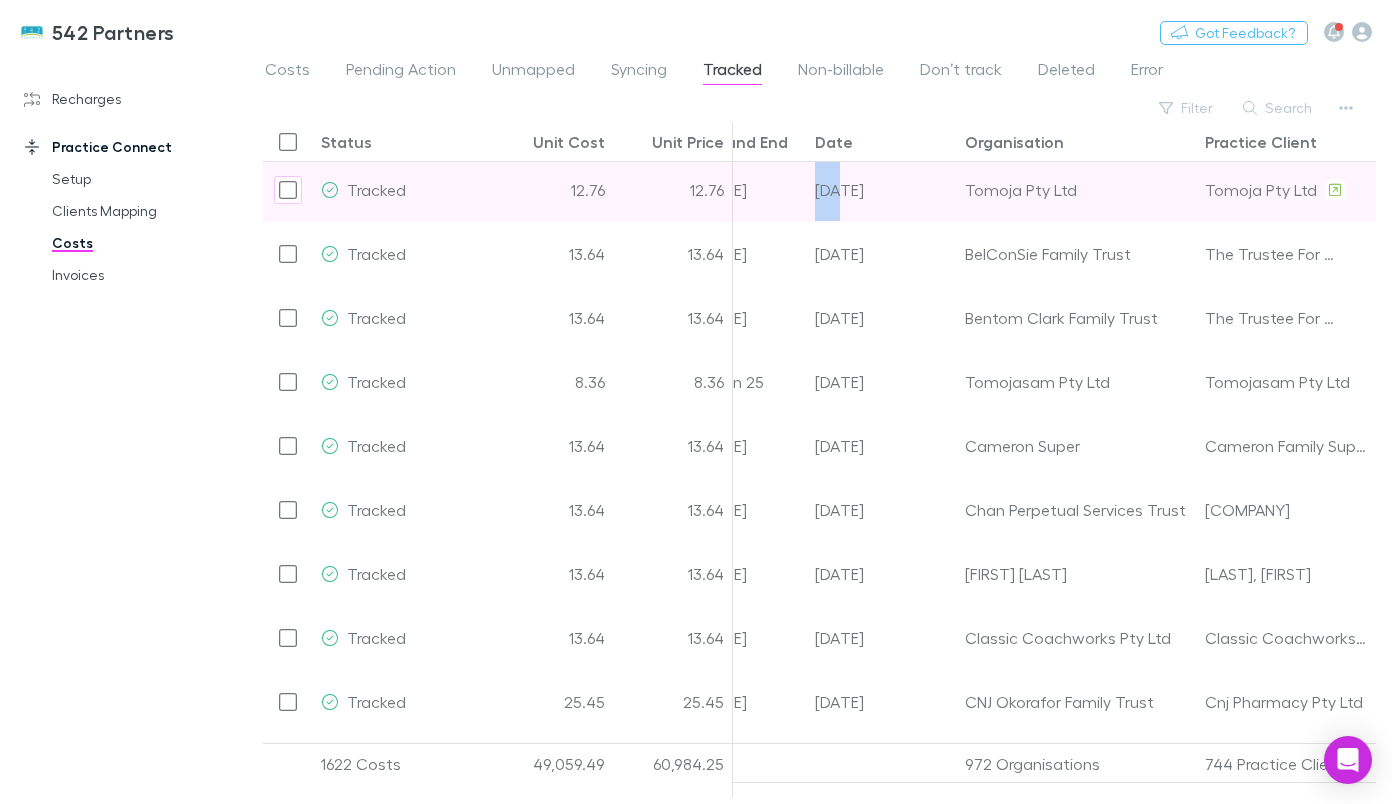 click on "[DATE]" at bounding box center [882, 190] 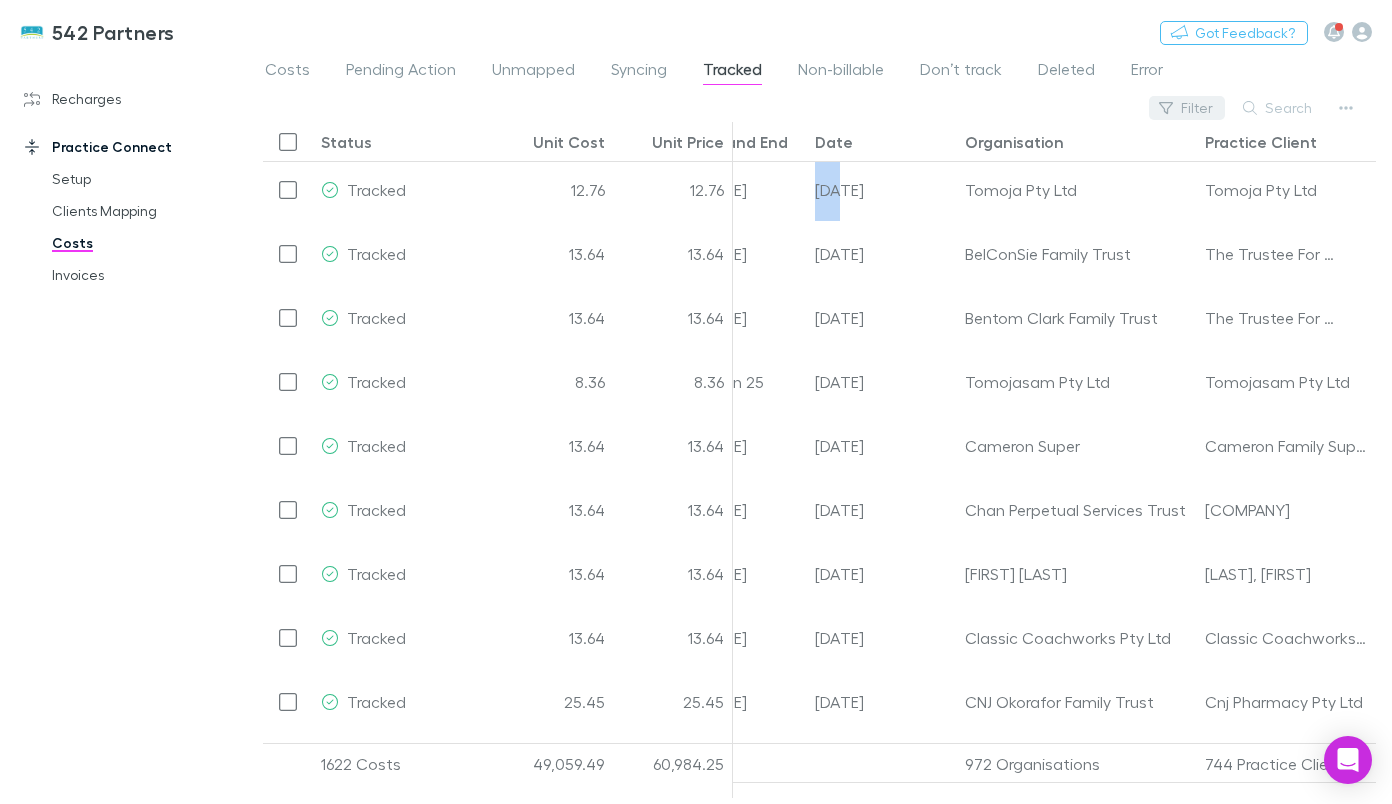 click on "Filter" at bounding box center (1187, 108) 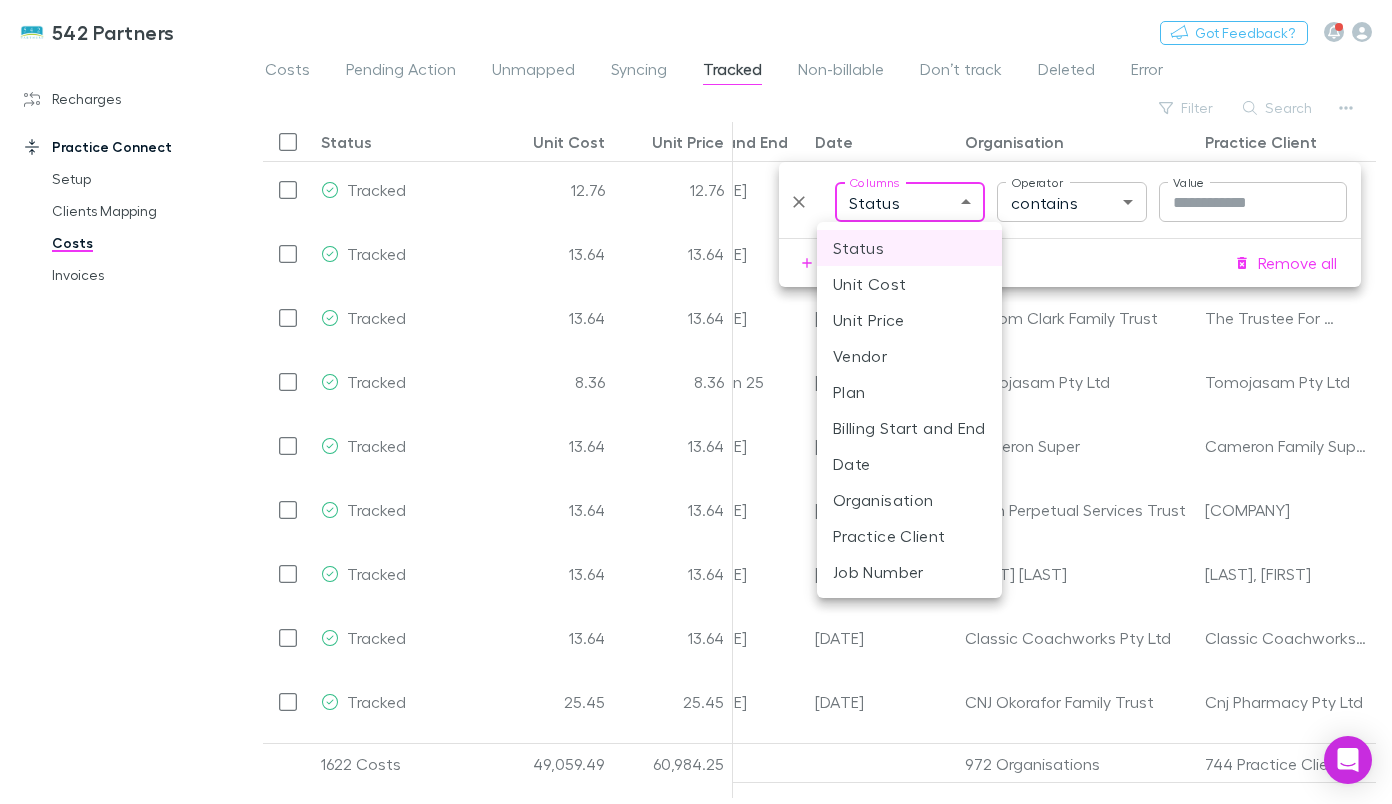 click on "Tracked [PRICE] [PRICE] Cashbook (Non-GST) Price Plan [DATE] - [DATE] [DATE] [ORG] [ORG] [ID] Tracked [PRICE] [PRICE] Cashbook (Non-GST) Price Plan [DATE] - [DATE] [DATE] [ORG] [ORG] [ID] Tracked [PRICE] [PRICE] Cashbook (Non-GST) Price Plan [DATE] - [DATE] [DATE] [ORG] [ORG] [ID] Tracked [PRICE] [PRICE] Cashbook (Non-GST) Price Plan [DATE] - [DATE] [DATE] [ORG] [ORG] [ID] Tracked [PRICE] [PRICE] Cashbook (Non-GST) Price Plan [DATE] - [DATE] [DATE] [ORG] [ORG] [ID]" at bounding box center [696, 402] 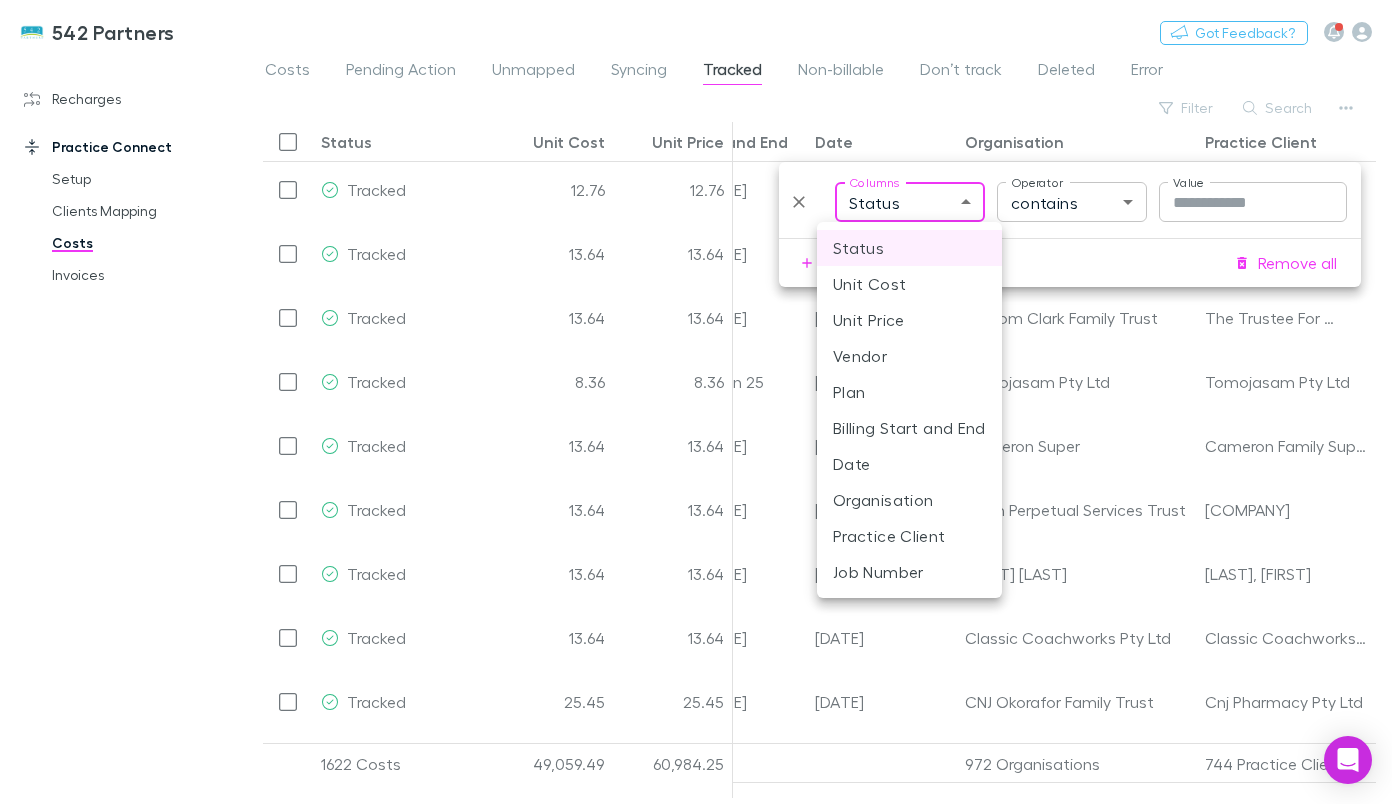 click on "Date" at bounding box center [909, 464] 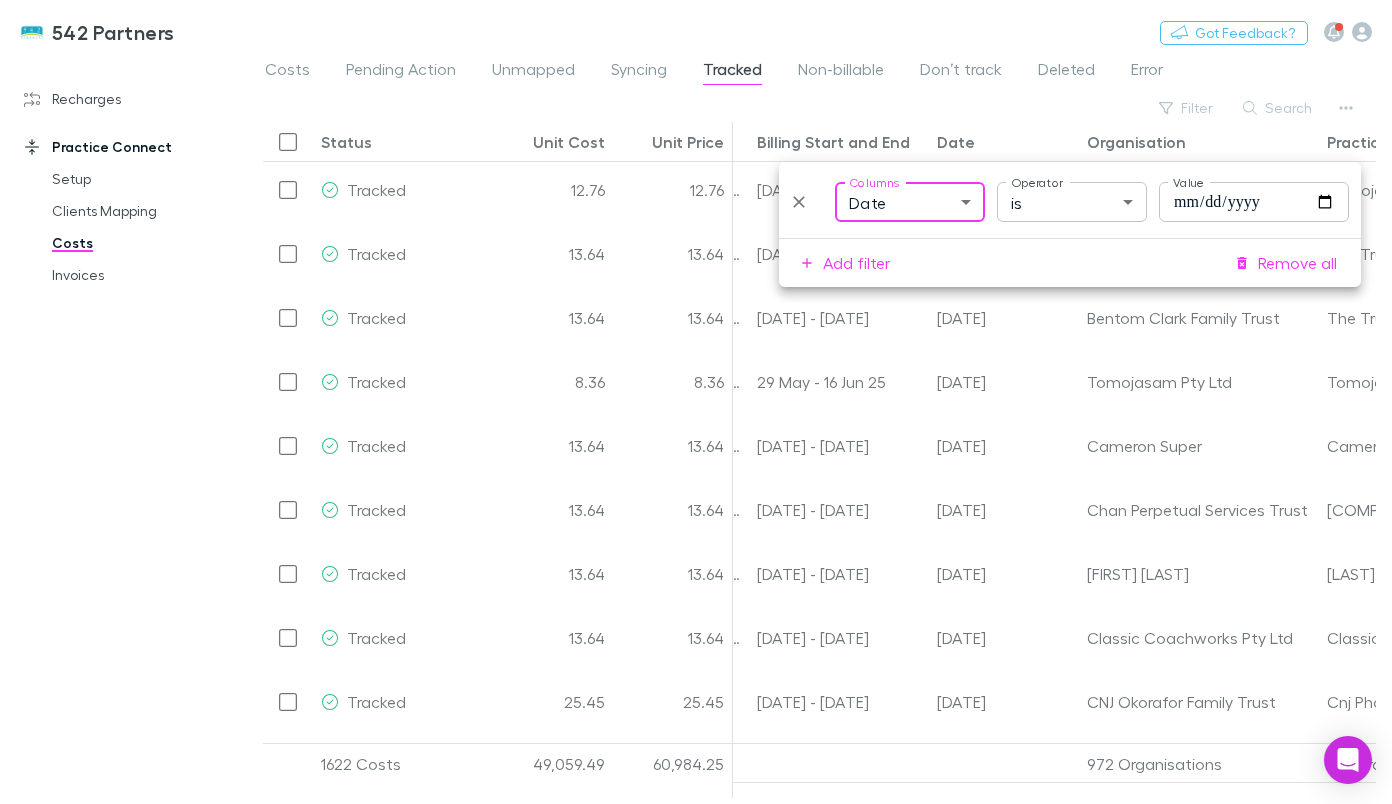 click on "Value" at bounding box center [1188, 181] 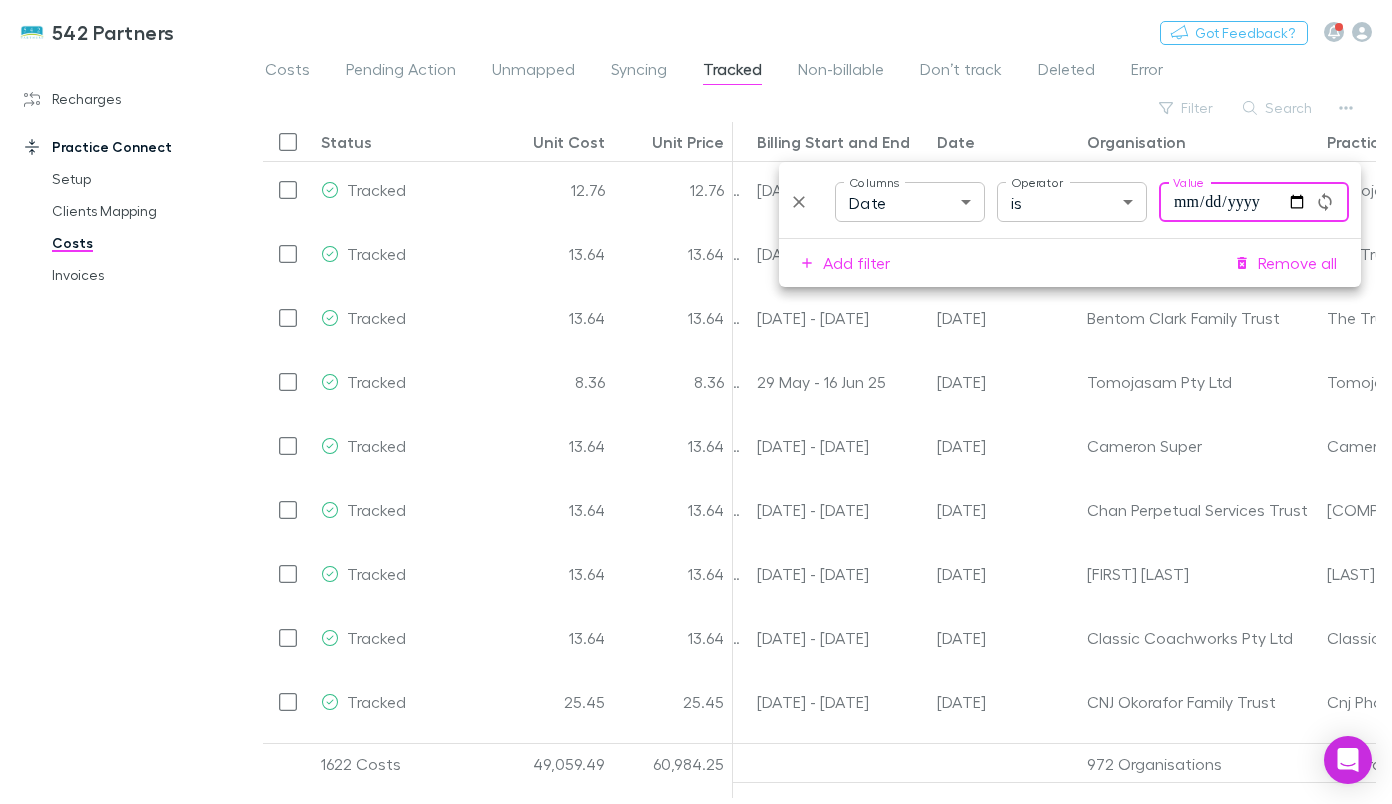 type on "**********" 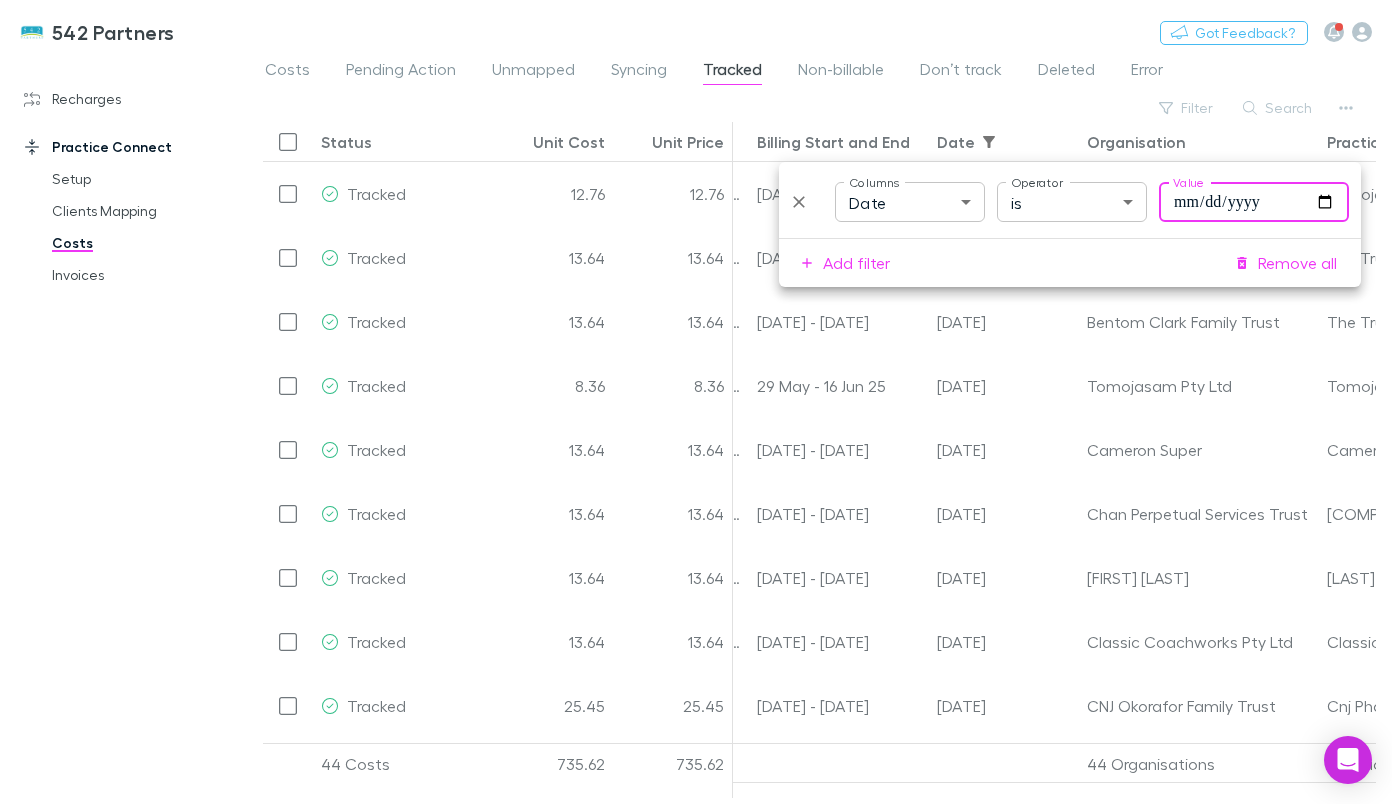 click on "Organisation" at bounding box center (1199, 141) 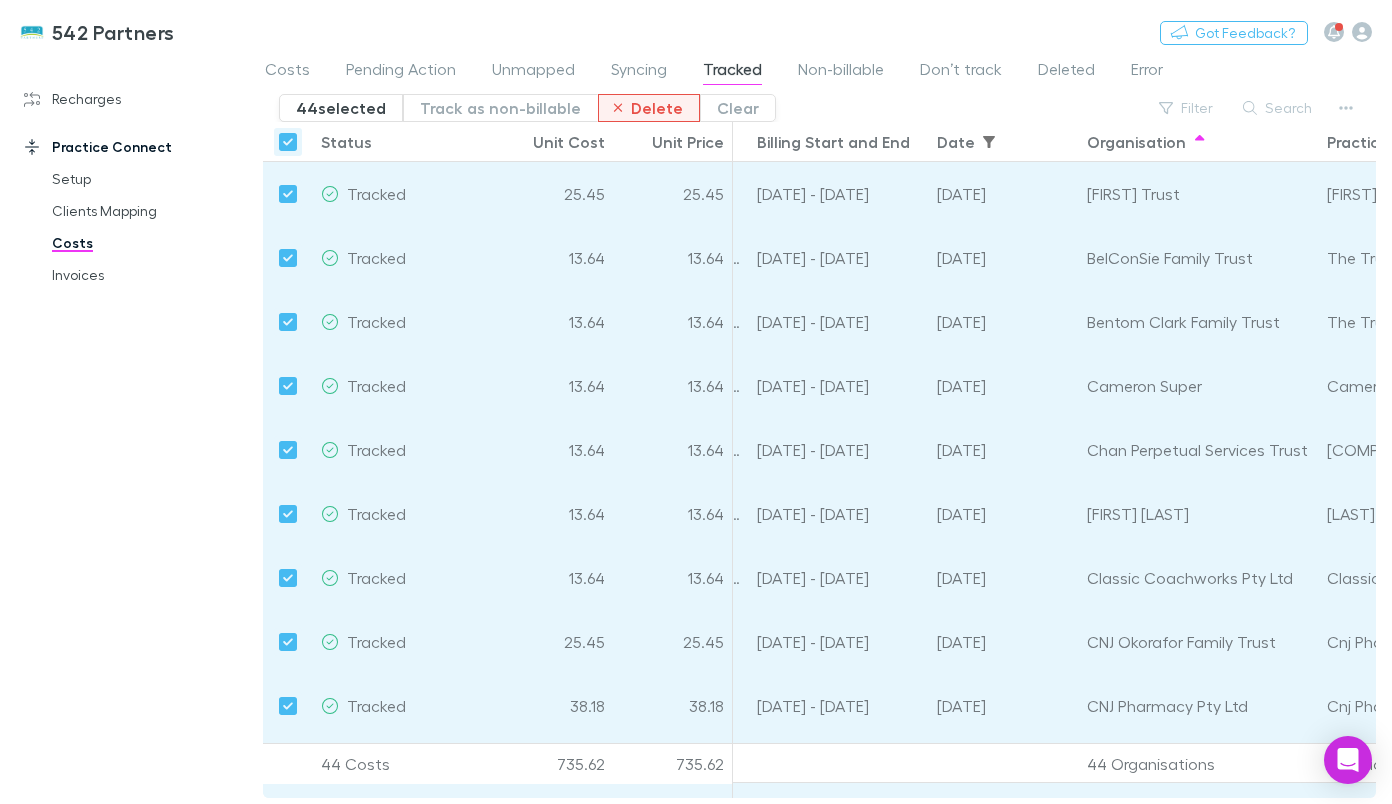 click on "Delete" at bounding box center (649, 108) 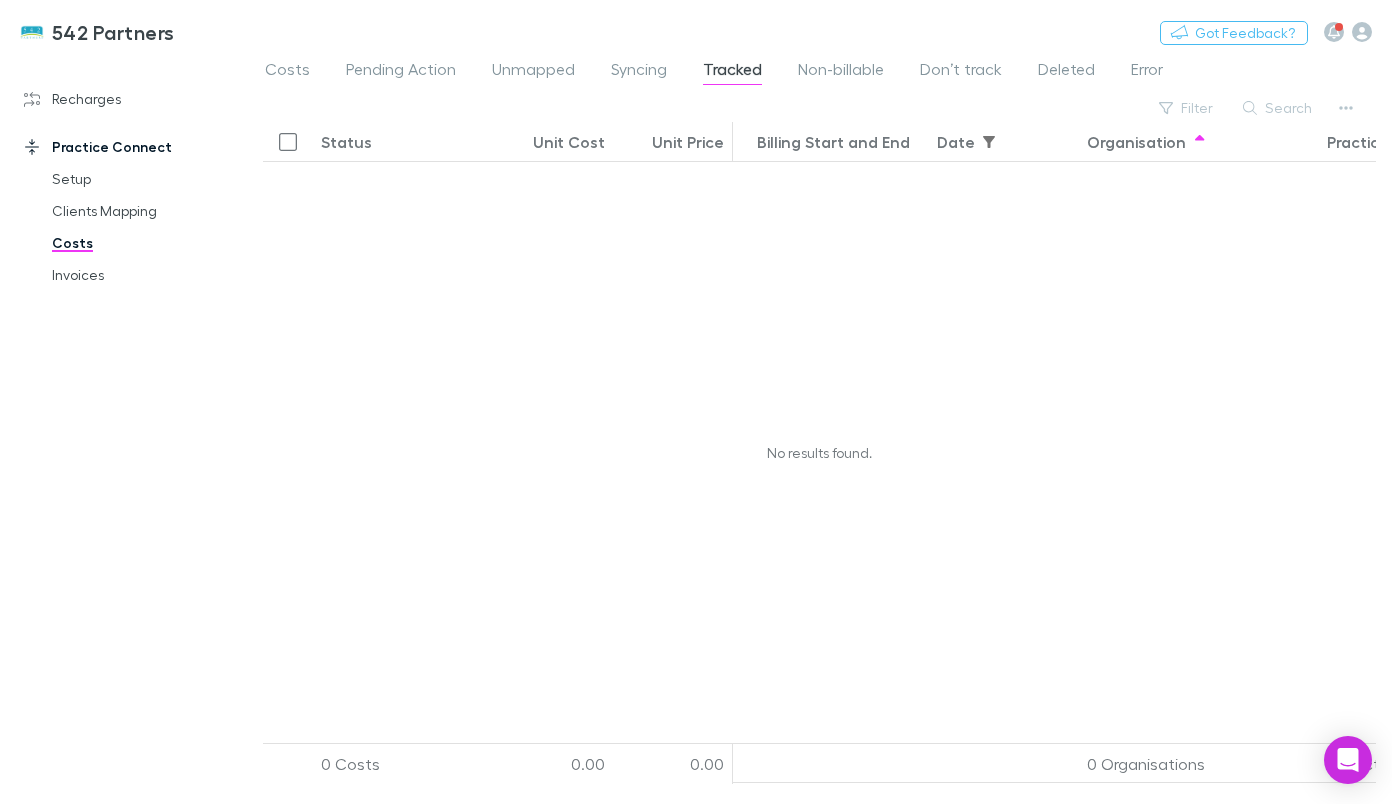 click on "Filter" at bounding box center (1187, 108) 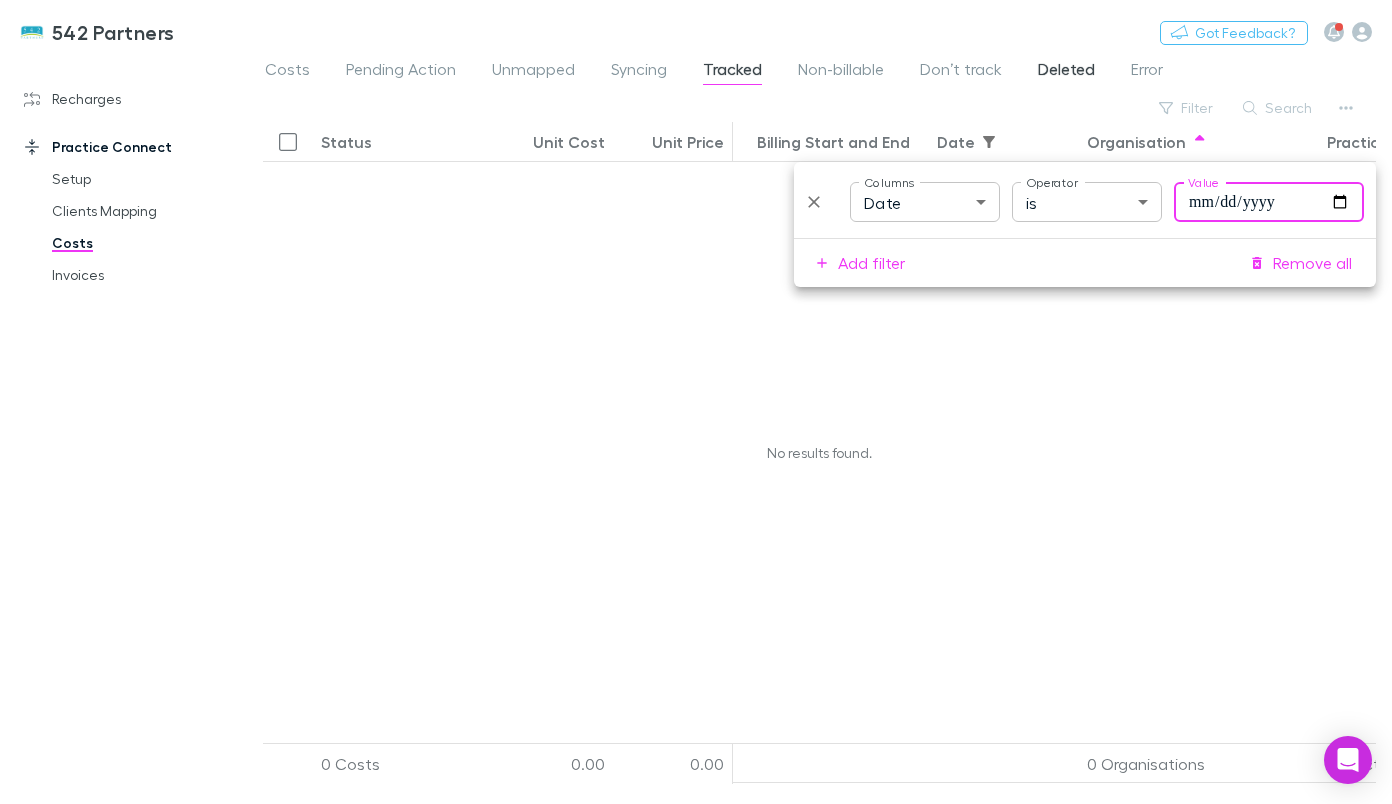 click on "Deleted" at bounding box center (1066, 72) 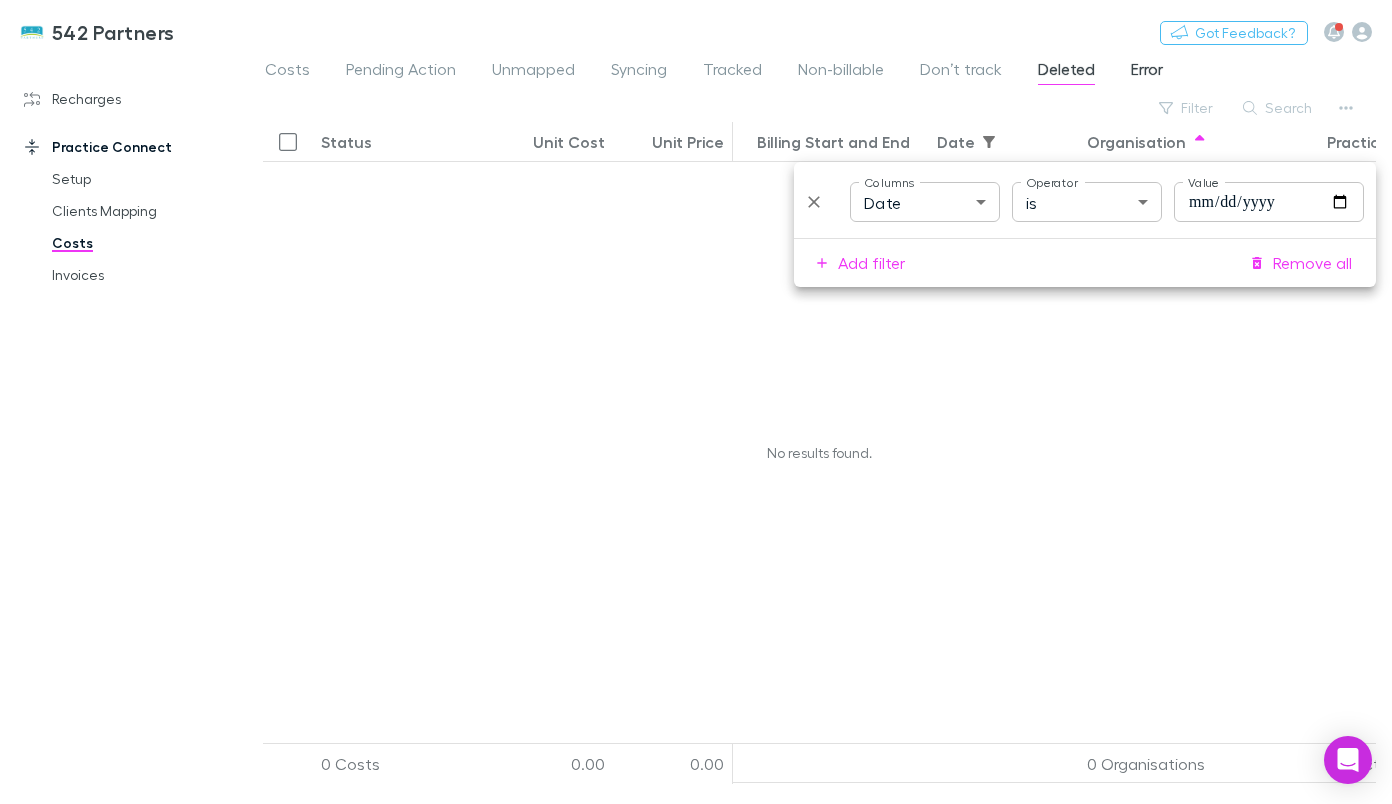click on "Error" at bounding box center [1147, 72] 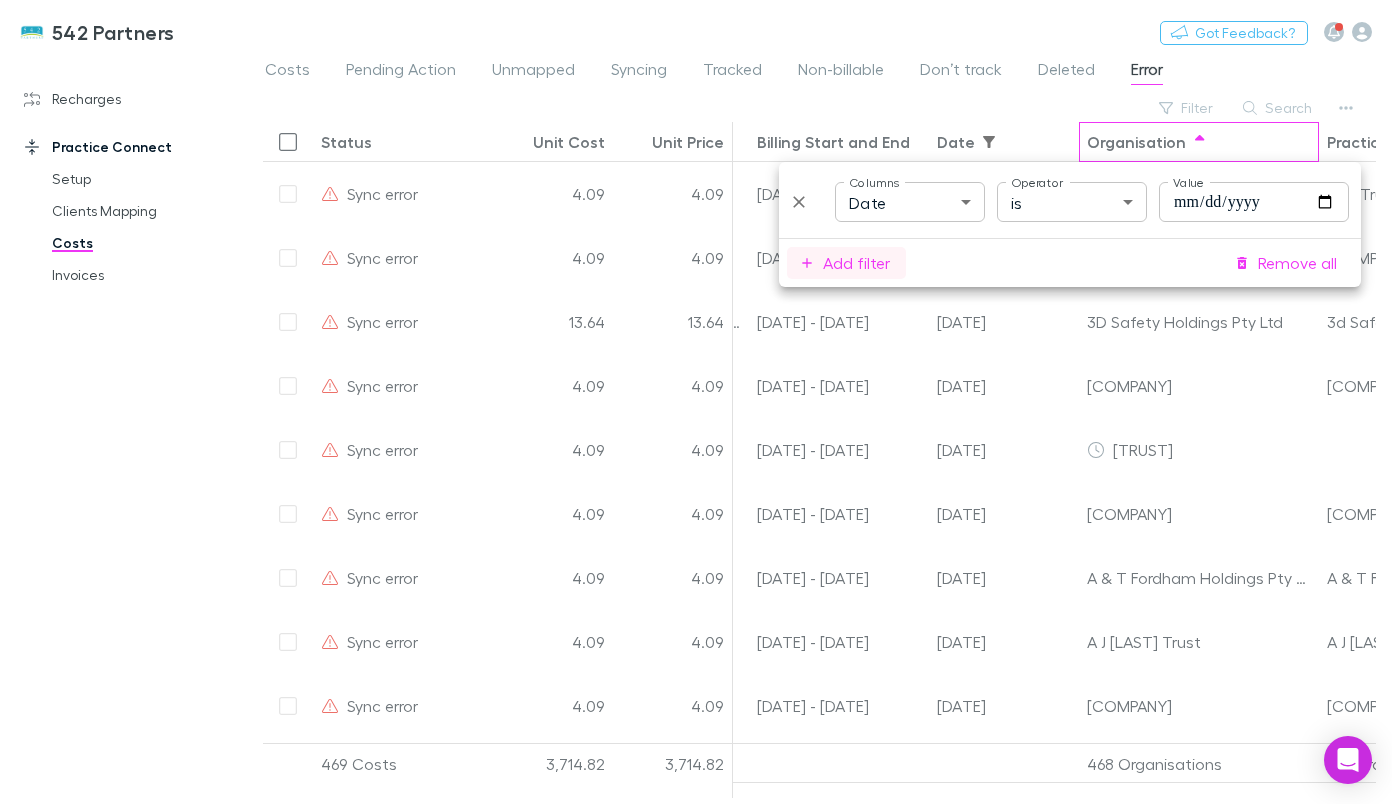 click on "Organisation" at bounding box center (1199, 141) 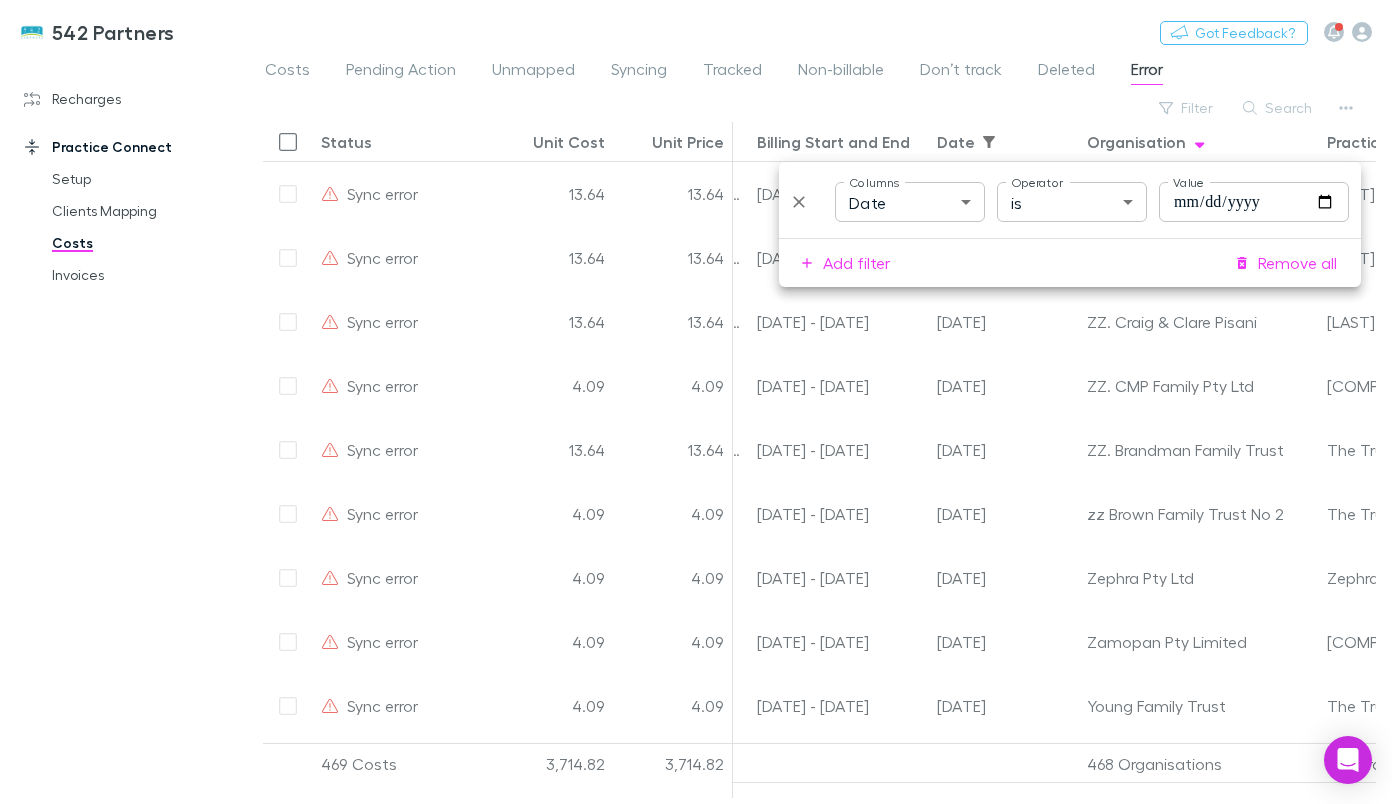 click on "542 Partners Nothing Got Feedback?" at bounding box center [696, 32] 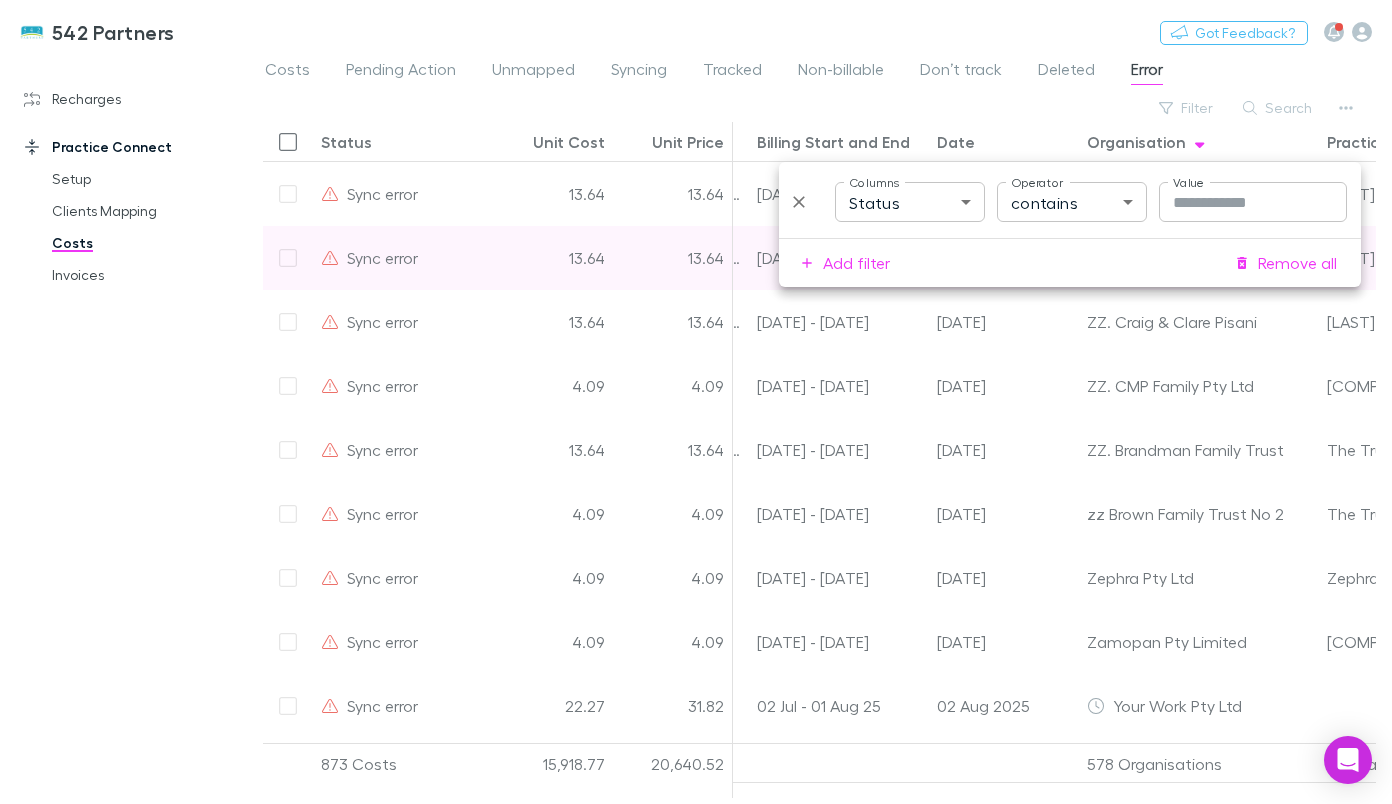 click 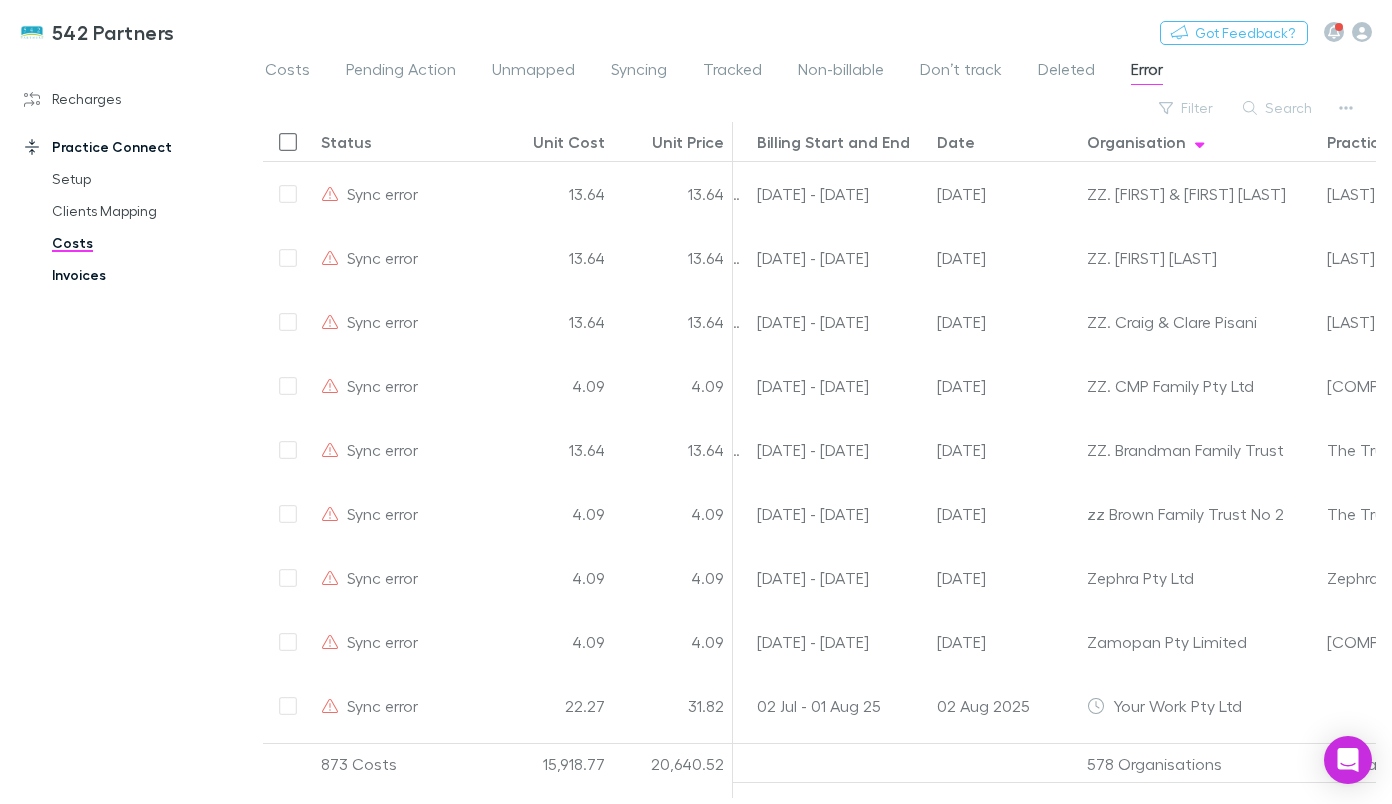 click on "Invoices" at bounding box center [145, 275] 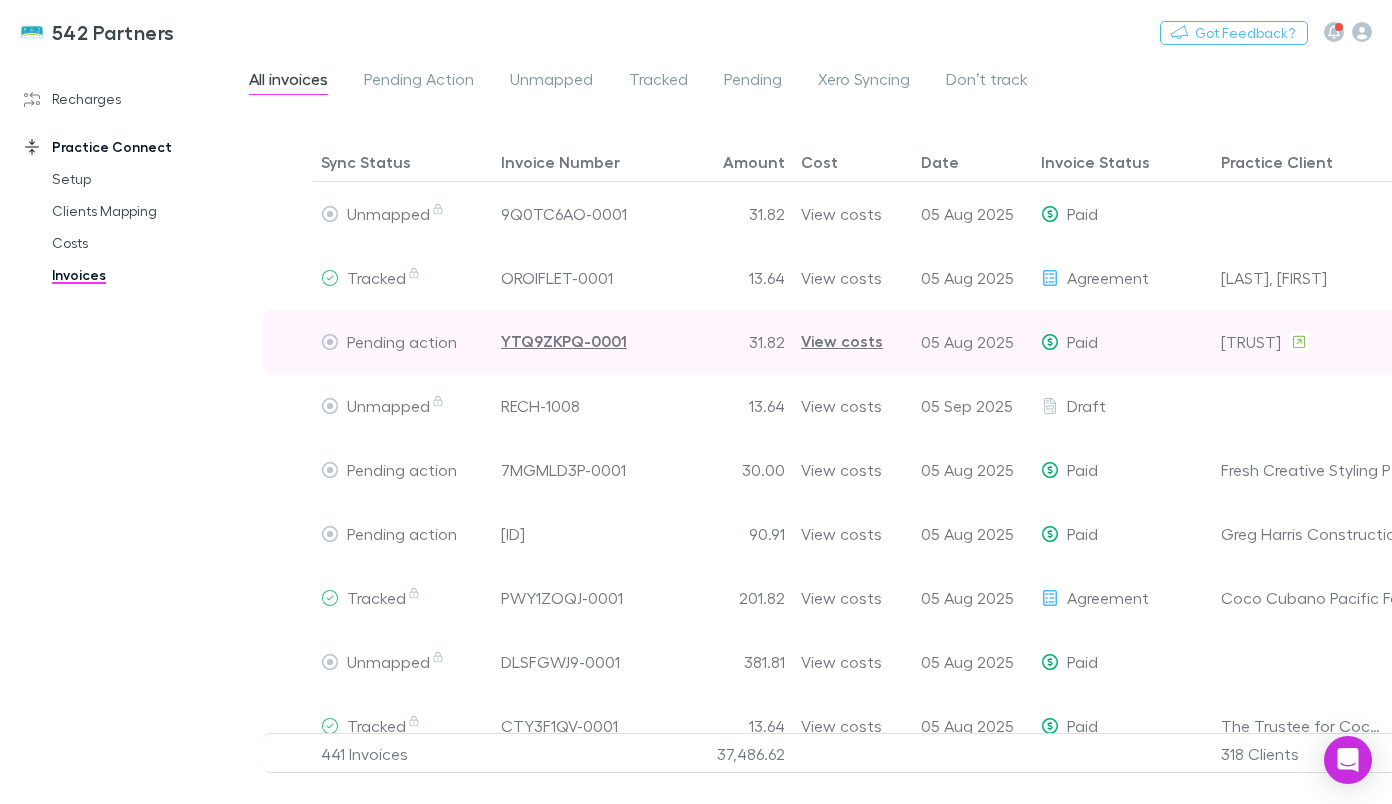 drag, startPoint x: 933, startPoint y: 340, endPoint x: 1077, endPoint y: 112, distance: 269.66647 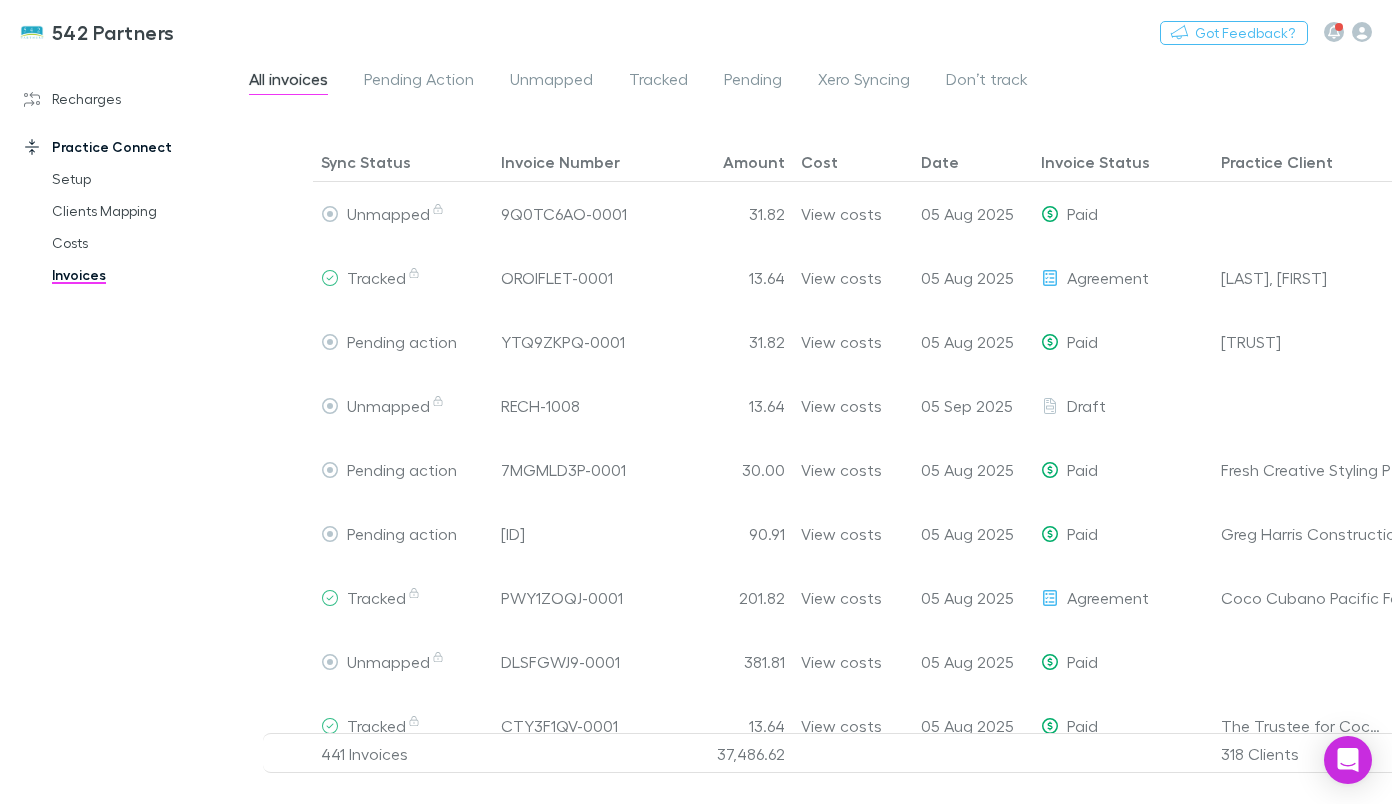 click on "All invoices Pending Action Unmapped Tracked Pending Xero Syncing Don’t track Filter Search Sync Status Invoice Number Amount Cost Date Invoice Status Practice Client Customer Job Ref Unmapped [ID] [PRICE] View costs [DATE] Paid [LAST], [FIRST] Tracked [ID] [PRICE] View costs [DATE] Agreement [LAST], [FIRST] [LAST], [FIRST] [ID] Pending action [ID] [PRICE] View costs [DATE] Paid The Trustee For [LAST] Trust The Trustee For [LAST] Trust Unmapped [ID] [PRICE] View costs [DATE] Draft [LAST], [FIRST] Pending action [ID] [PRICE] View costs [DATE] Paid [COMPANY] [COMPANY] Pending action [ID] [PRICE] View costs [DATE] Paid [COMPANY] [COMPANY] Tracked [ID] [PRICE] View costs [DATE] Agreement [COMPANY] [COMPANY] [ID] Unmapped [ID] [PRICE]" at bounding box center (819, 430) 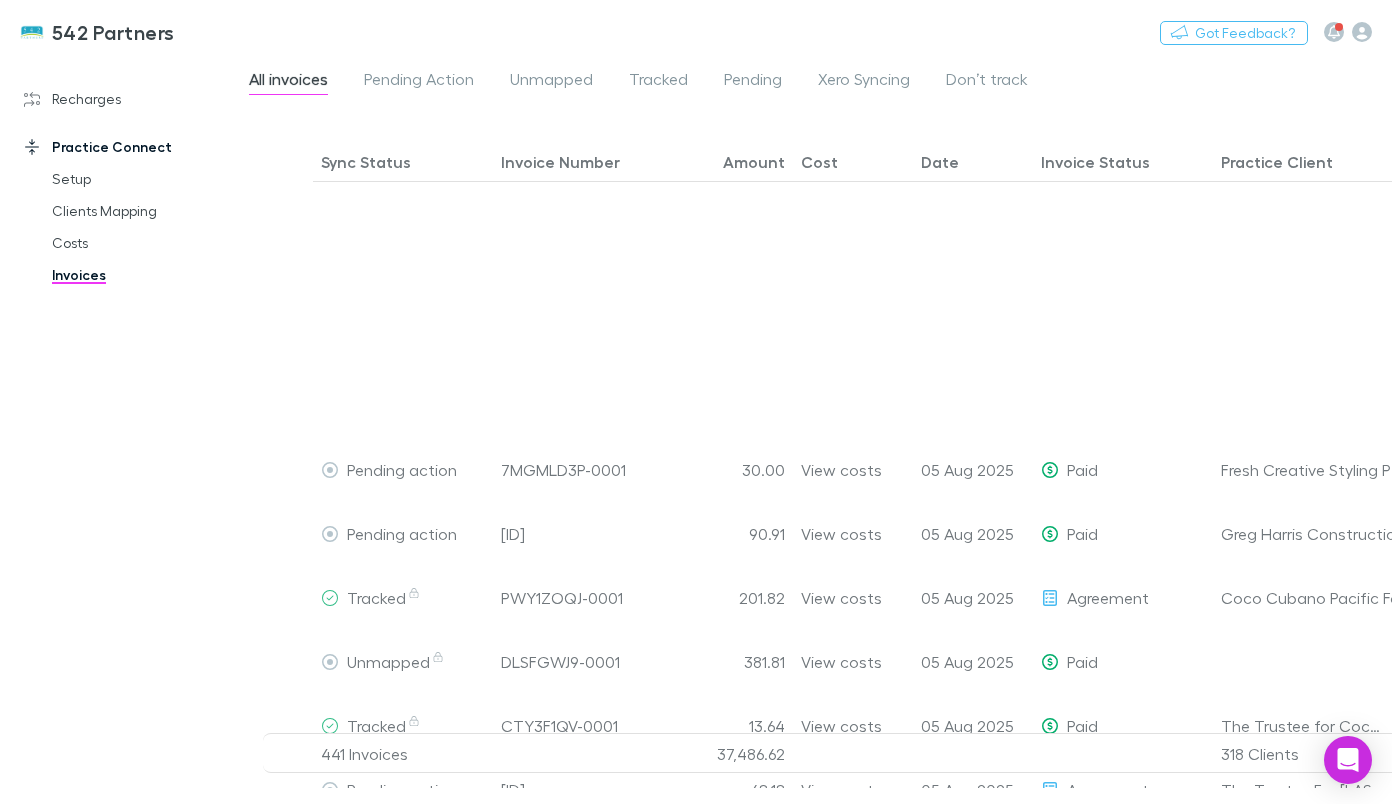 click at bounding box center [1683, 918] 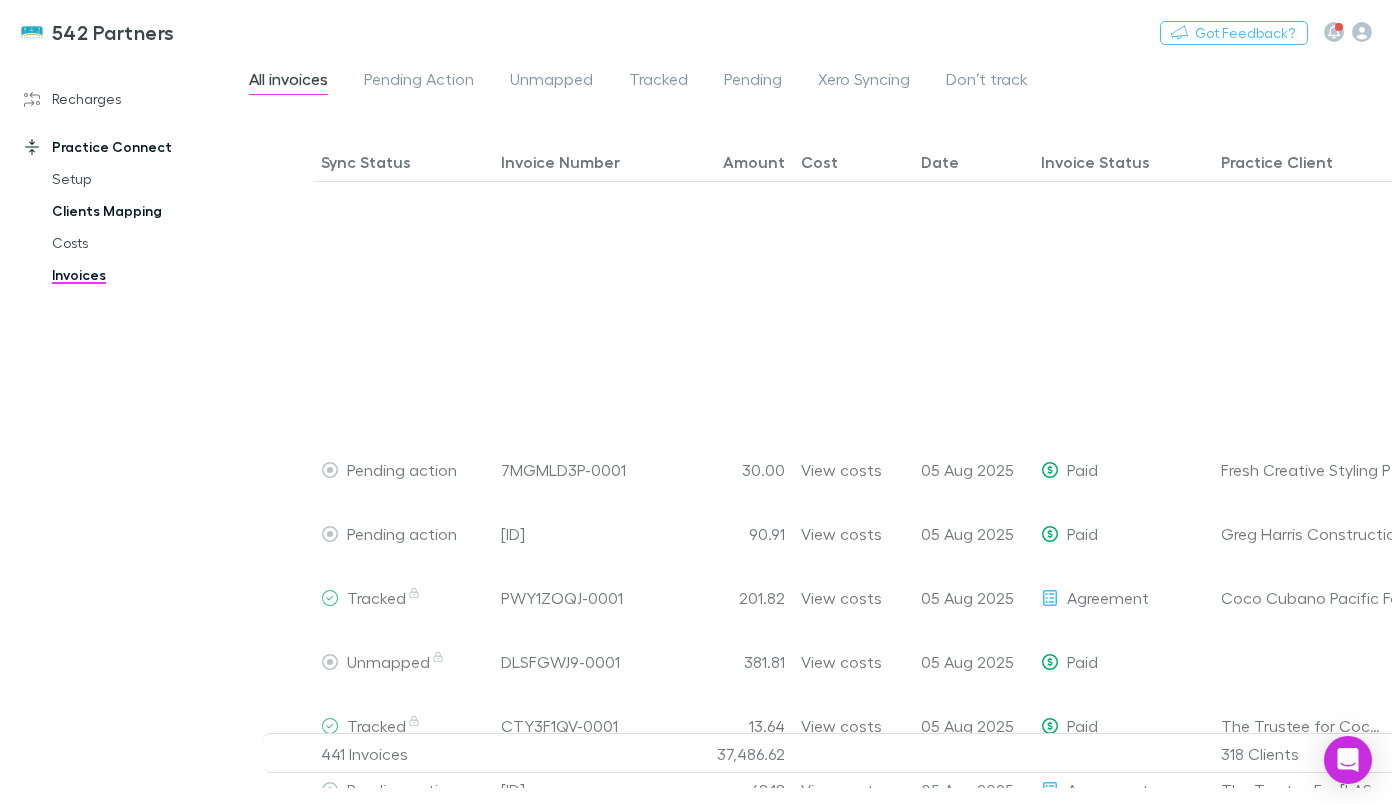 click on "Clients Mapping" at bounding box center [145, 211] 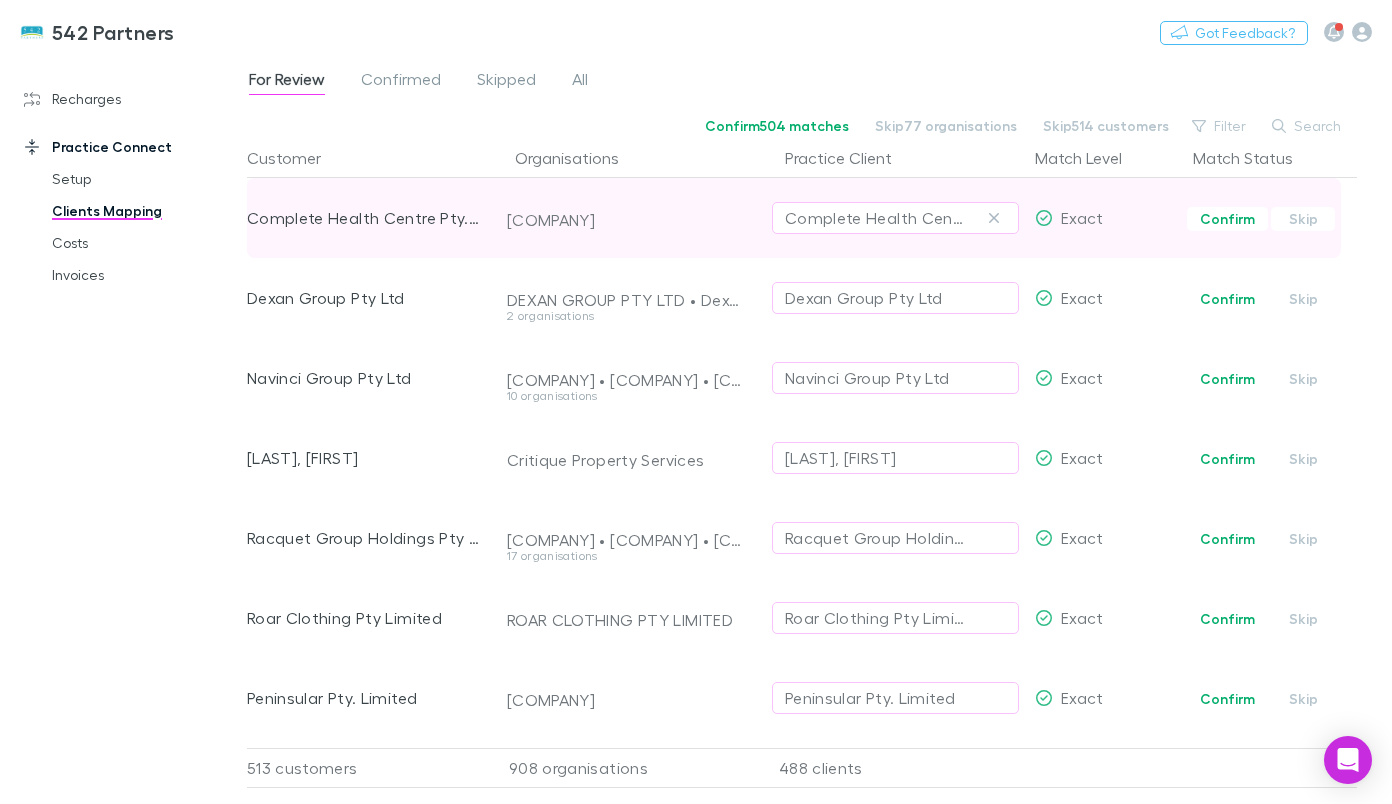 click on "Complete Health Centre Pty. Ltd." at bounding box center [363, 218] 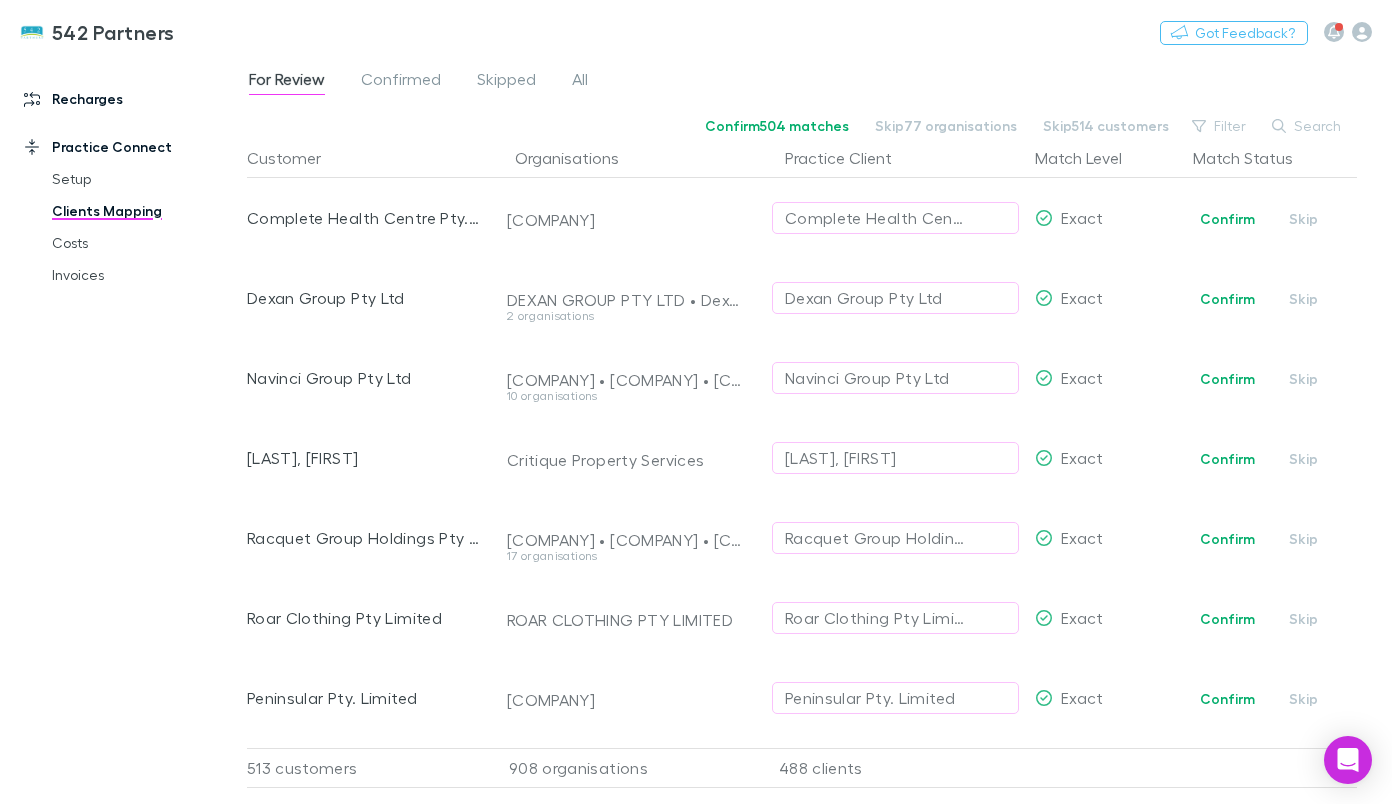click on "Recharges" at bounding box center [131, 99] 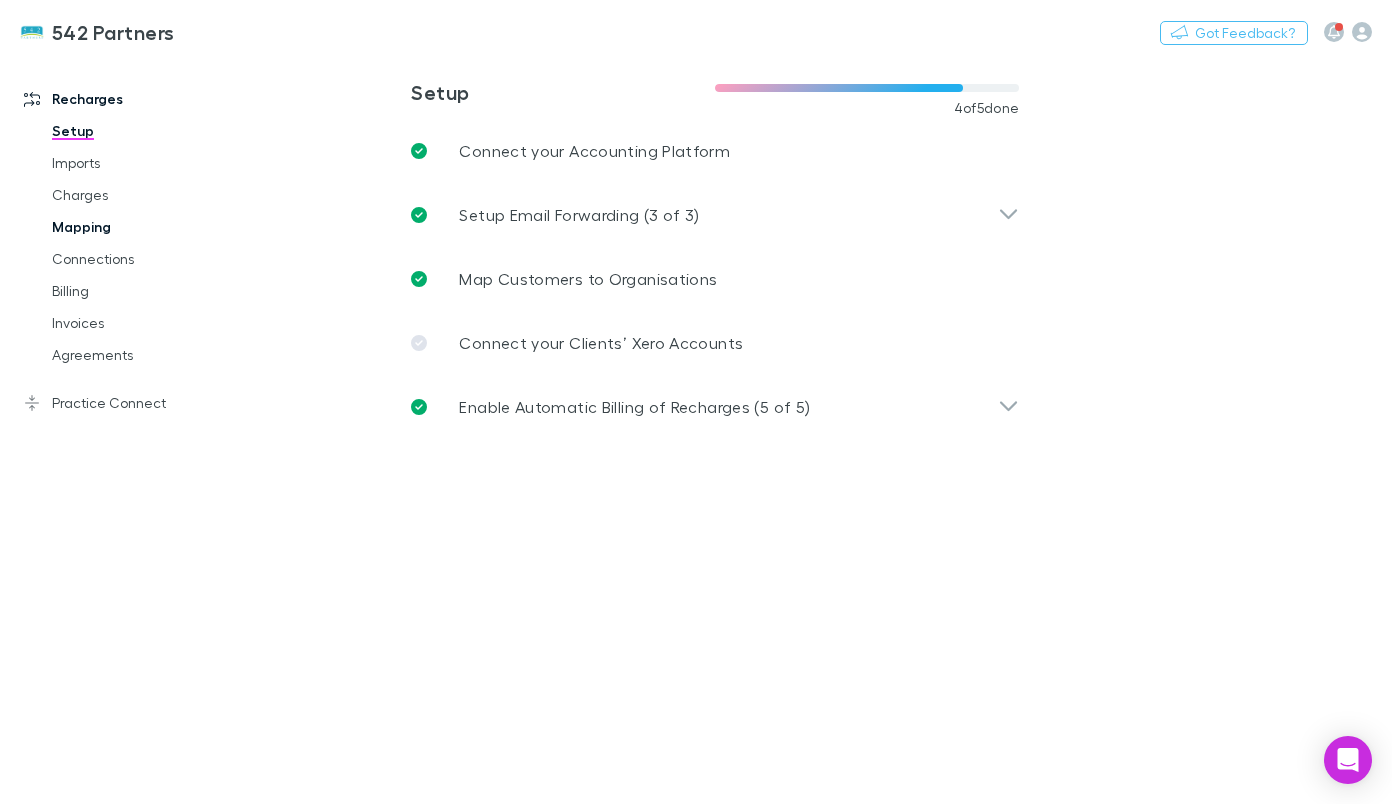 click on "Mapping" at bounding box center [145, 227] 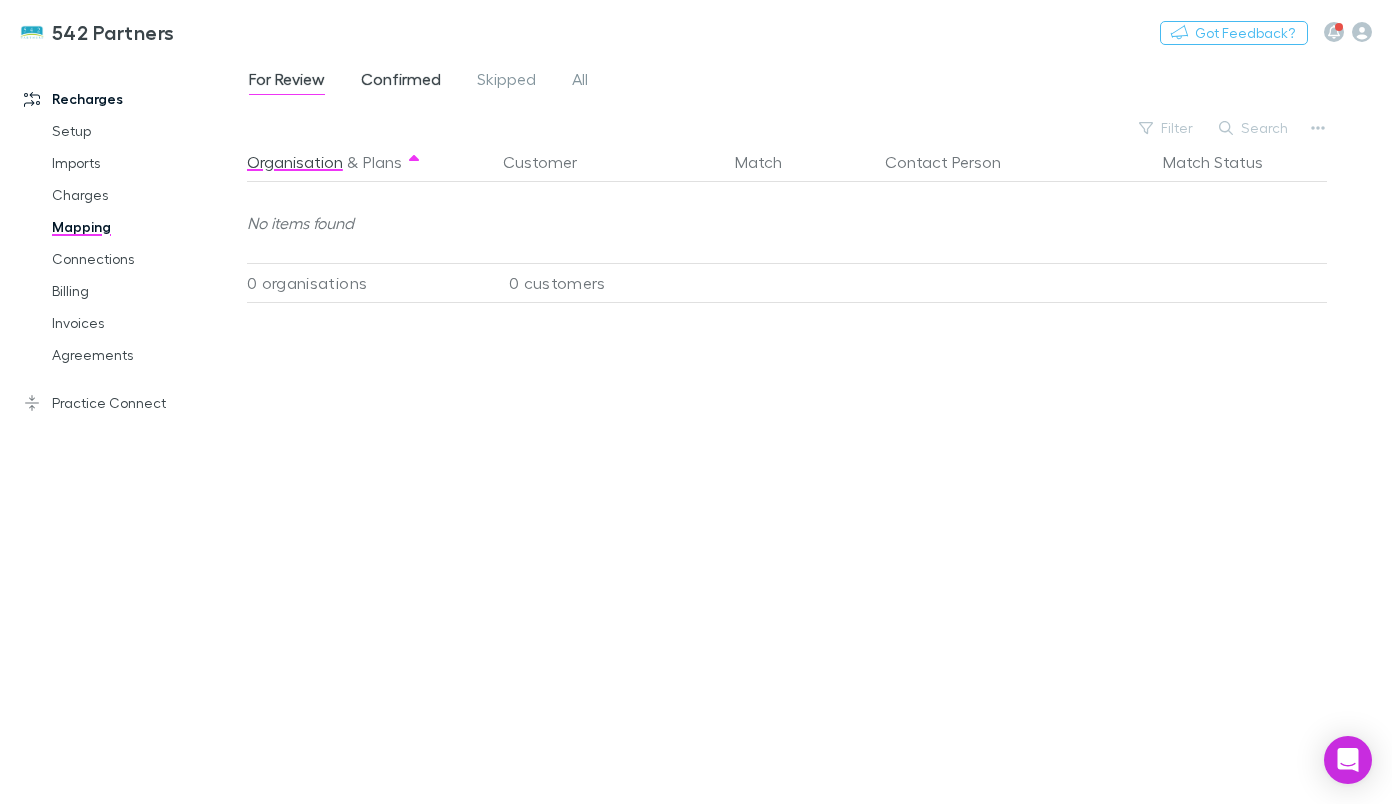click on "Confirmed" at bounding box center [401, 82] 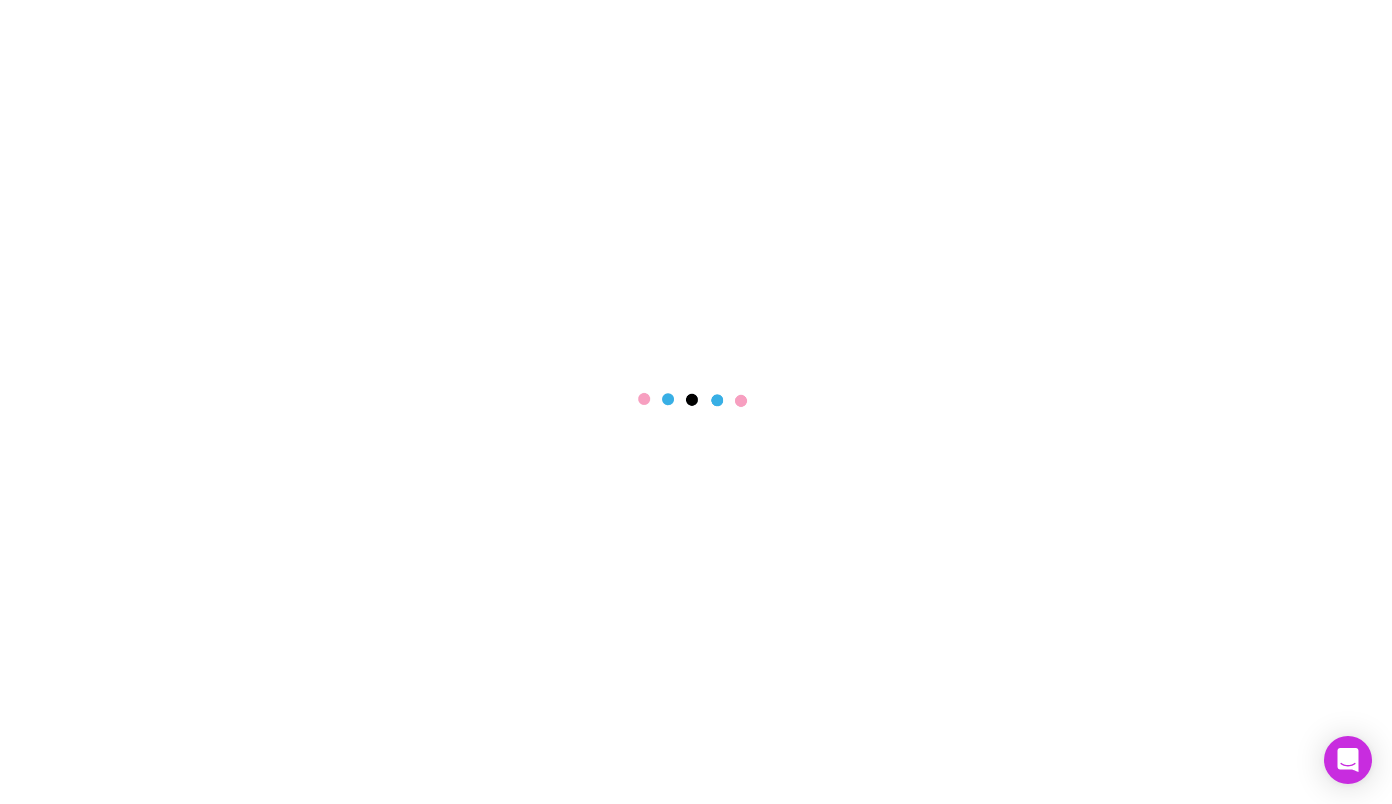 scroll, scrollTop: 0, scrollLeft: 0, axis: both 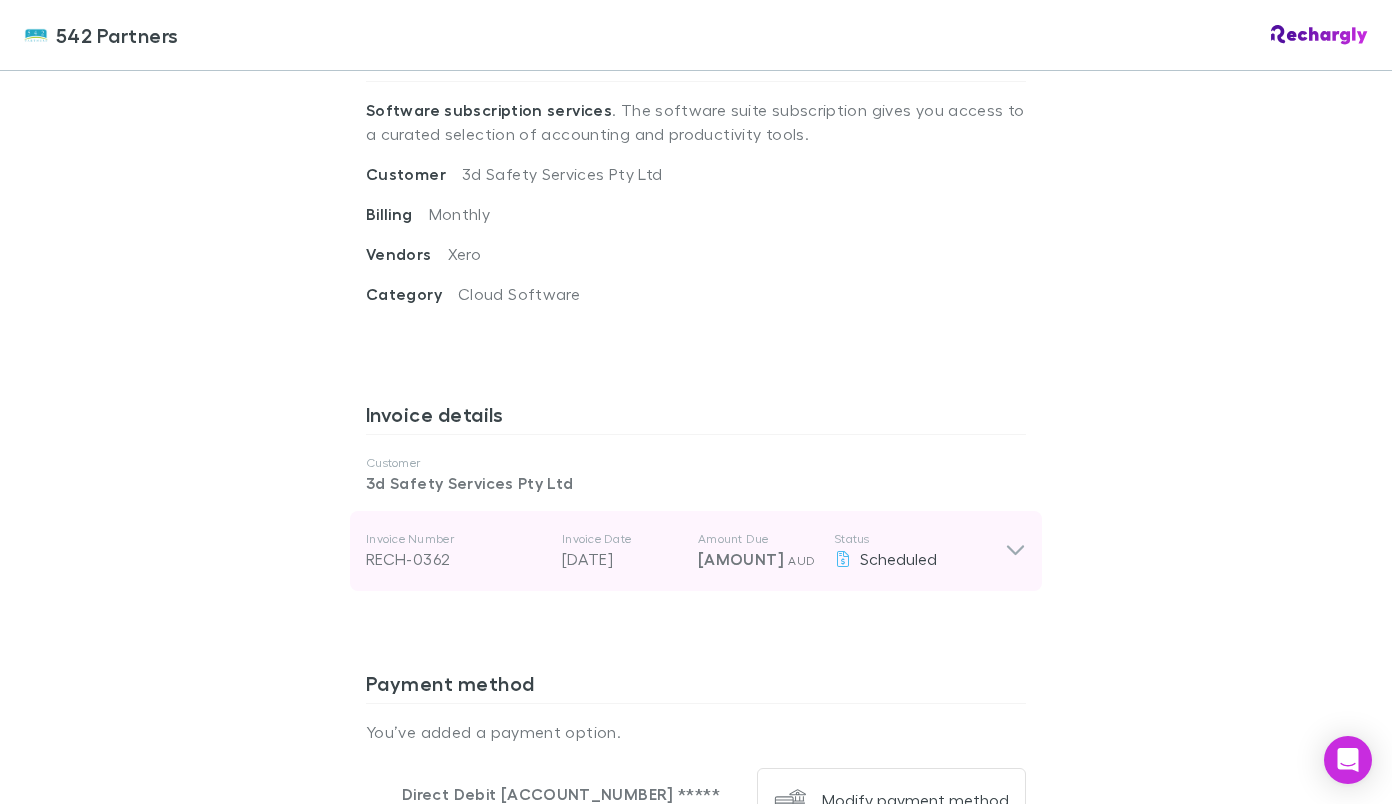 click on "Status" at bounding box center (919, 539) 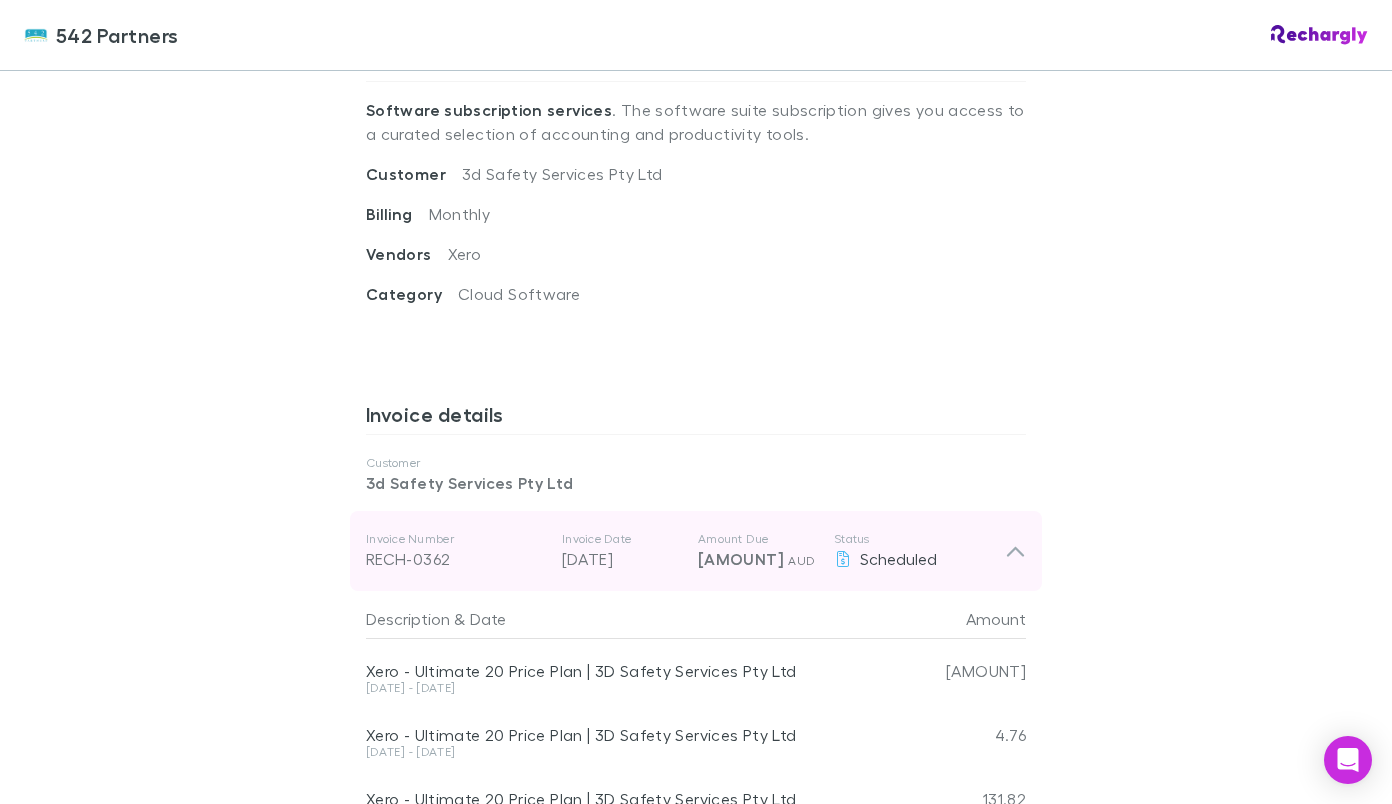 click on "Status" at bounding box center (919, 539) 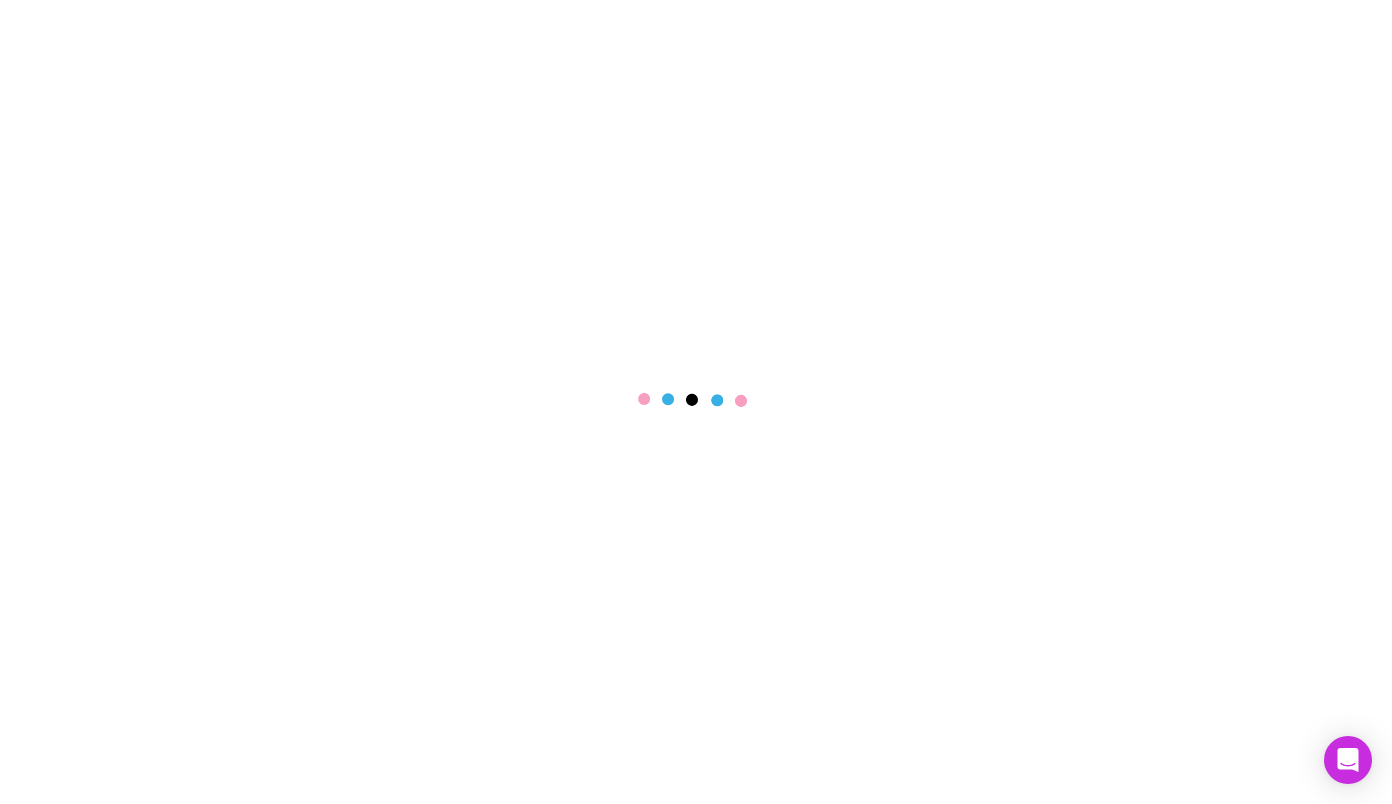 scroll, scrollTop: 0, scrollLeft: 0, axis: both 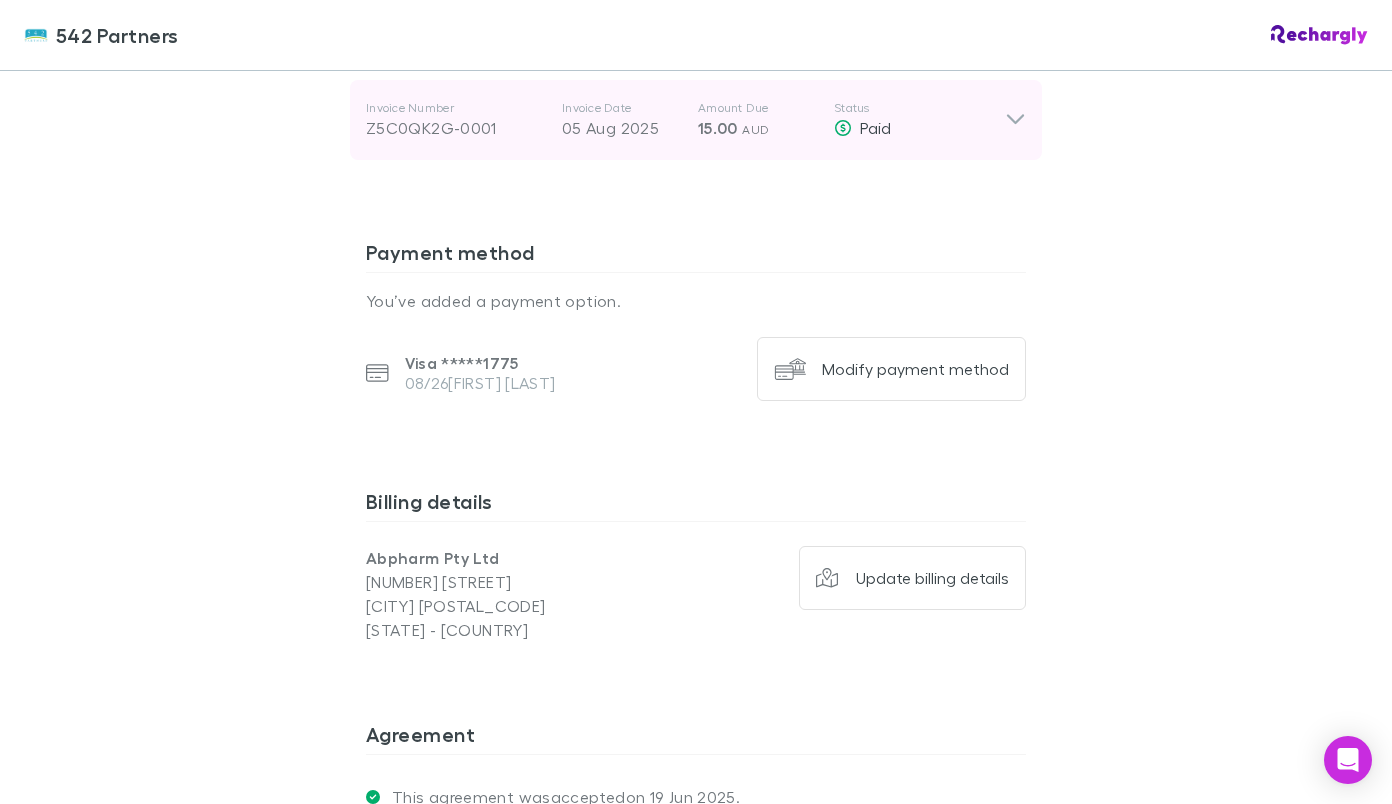 click on "Invoice Number Z5C0QK2G-0001 Invoice Date [DATE] Amount Due 15.00   AUD Status Paid" at bounding box center (696, 120) 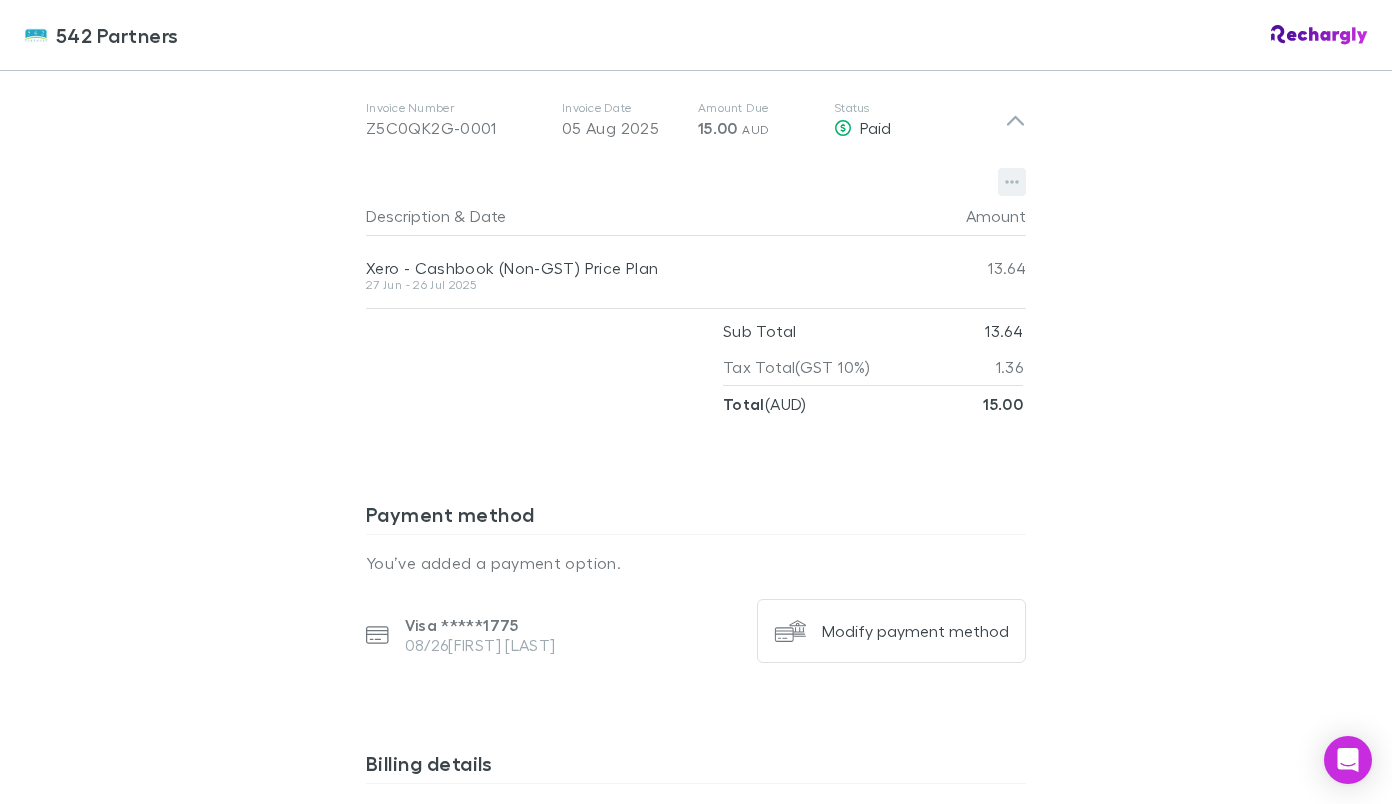 click 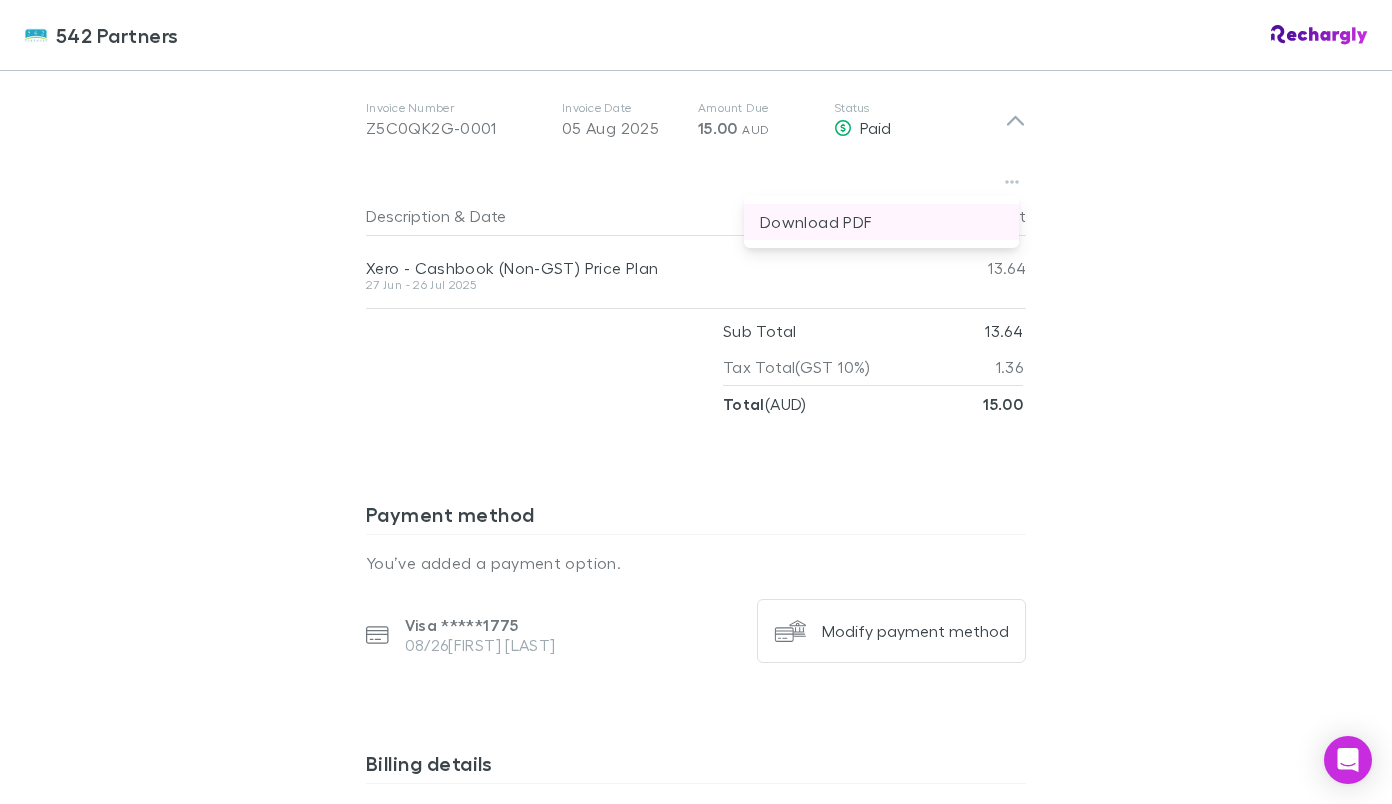 click on "Download PDF" at bounding box center (881, 222) 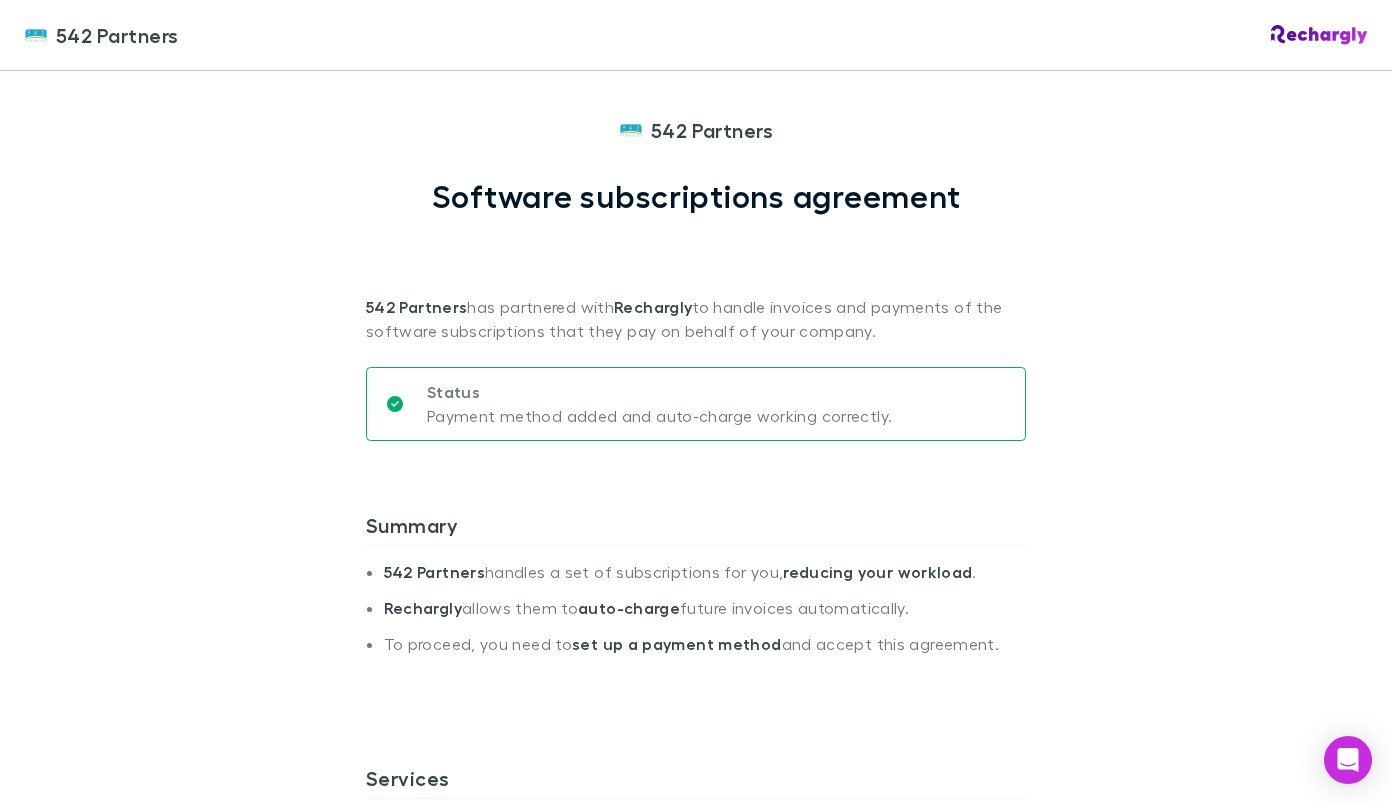 scroll, scrollTop: 0, scrollLeft: 0, axis: both 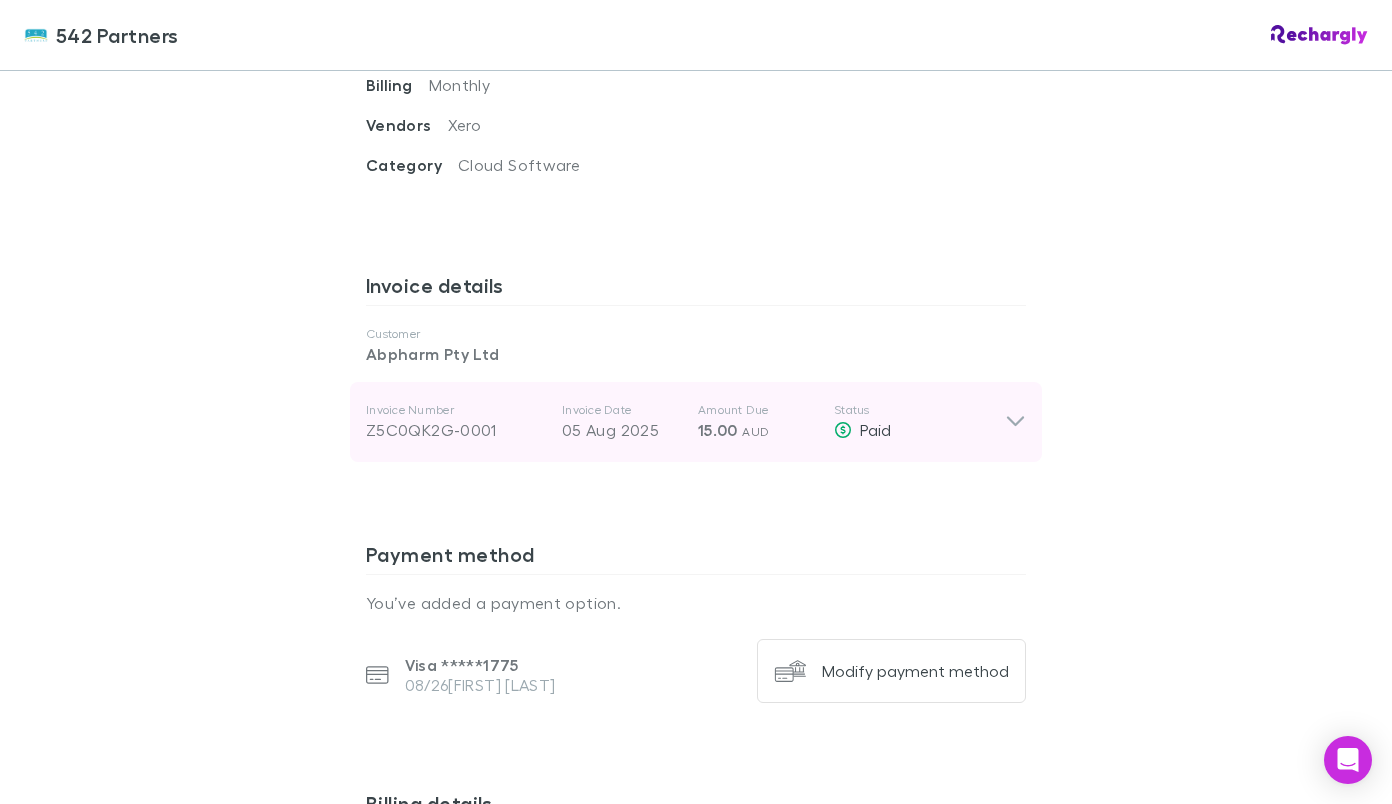 click 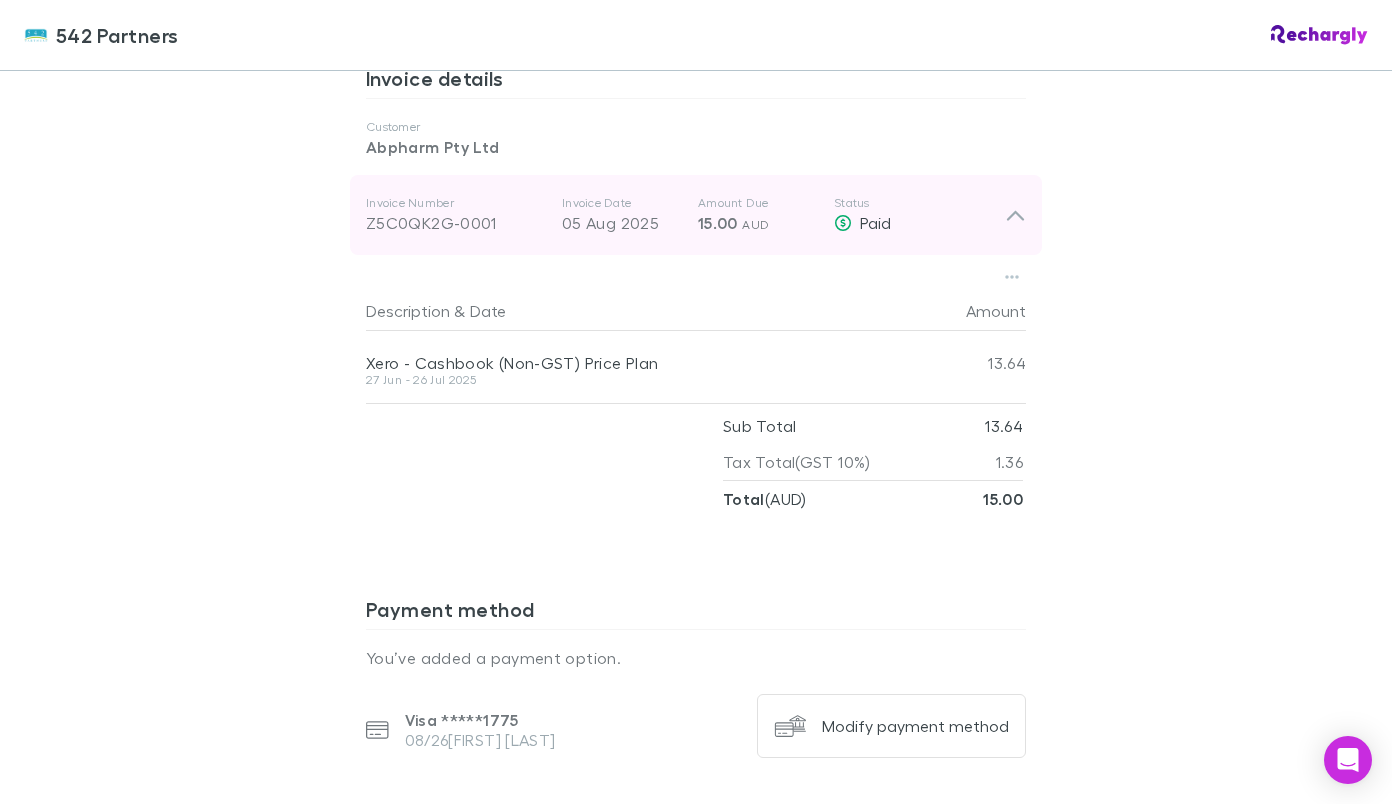 scroll, scrollTop: 1111, scrollLeft: 0, axis: vertical 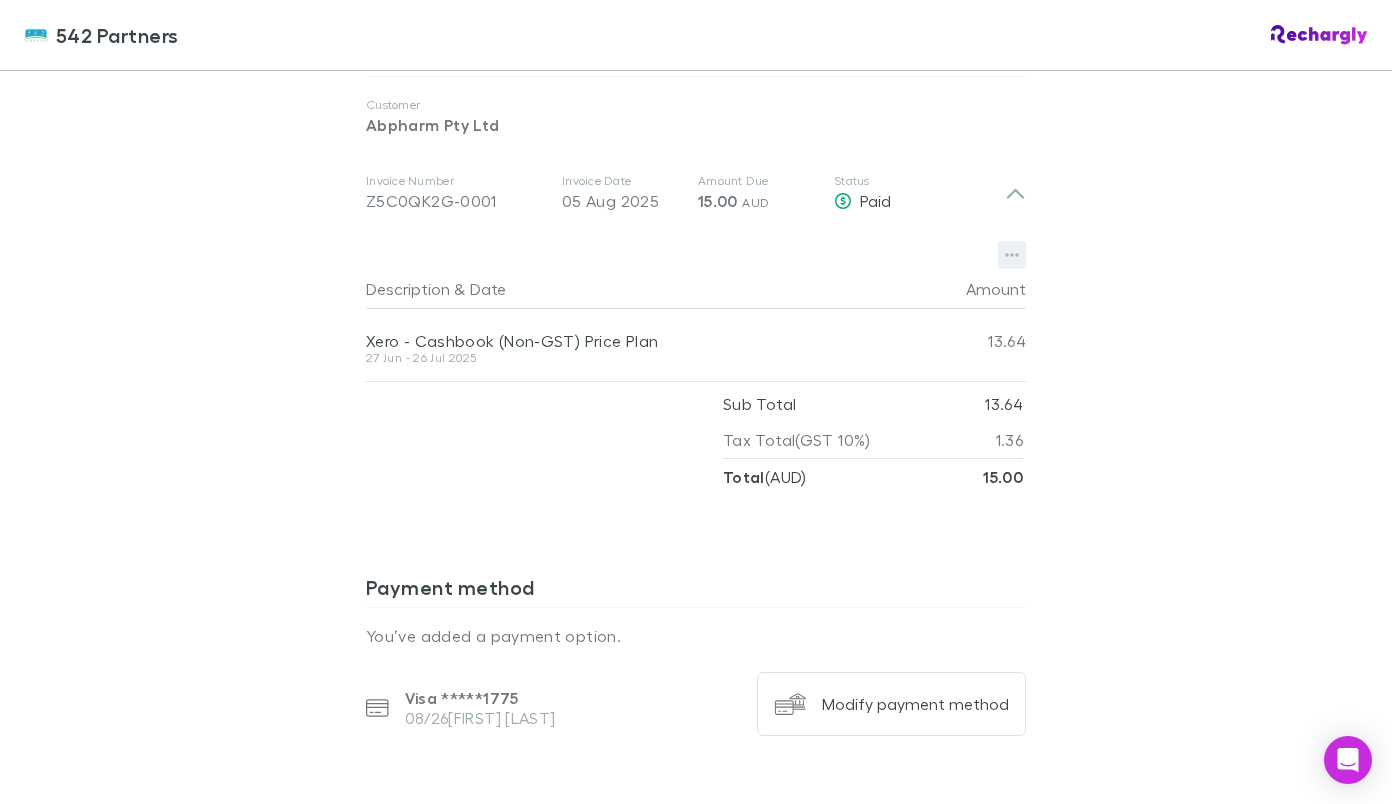 click 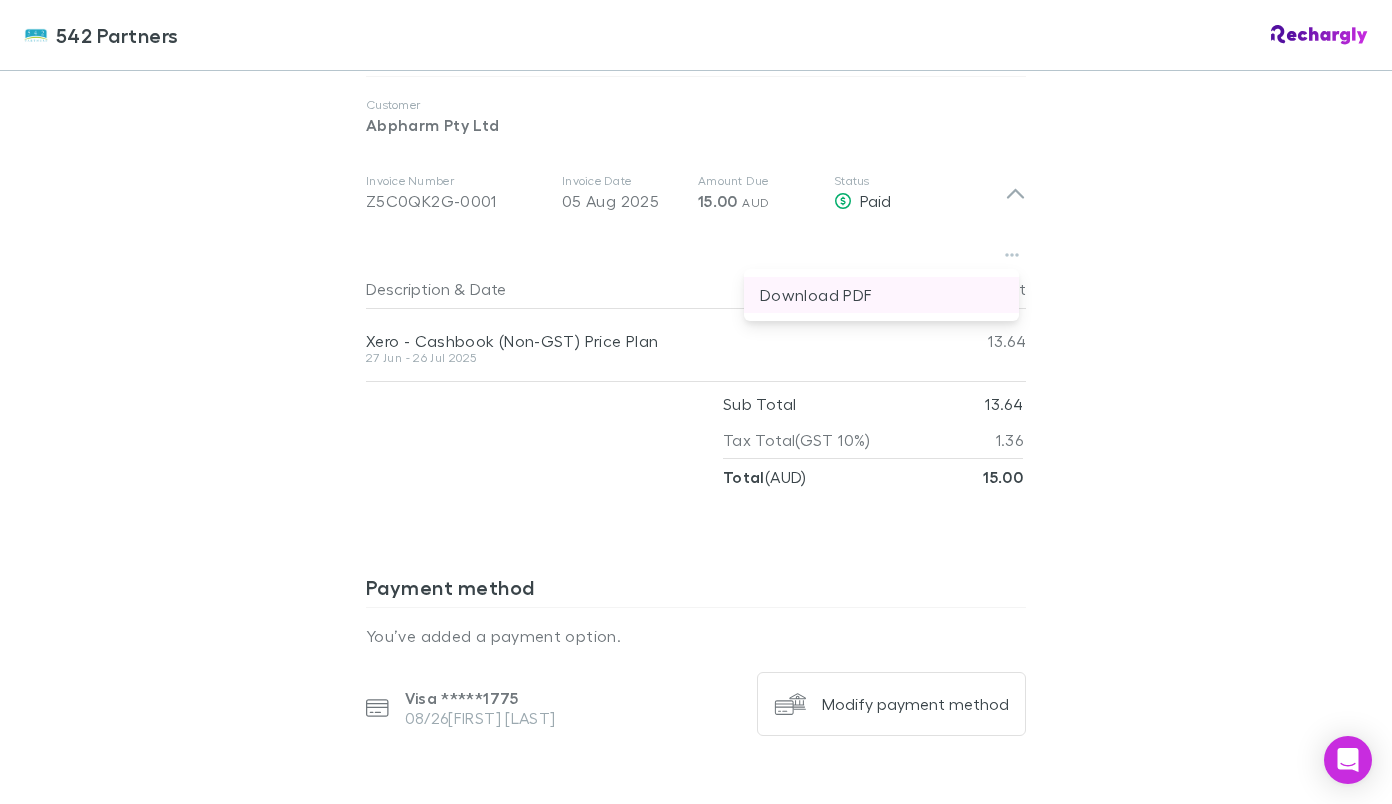 click on "Download PDF" at bounding box center [881, 295] 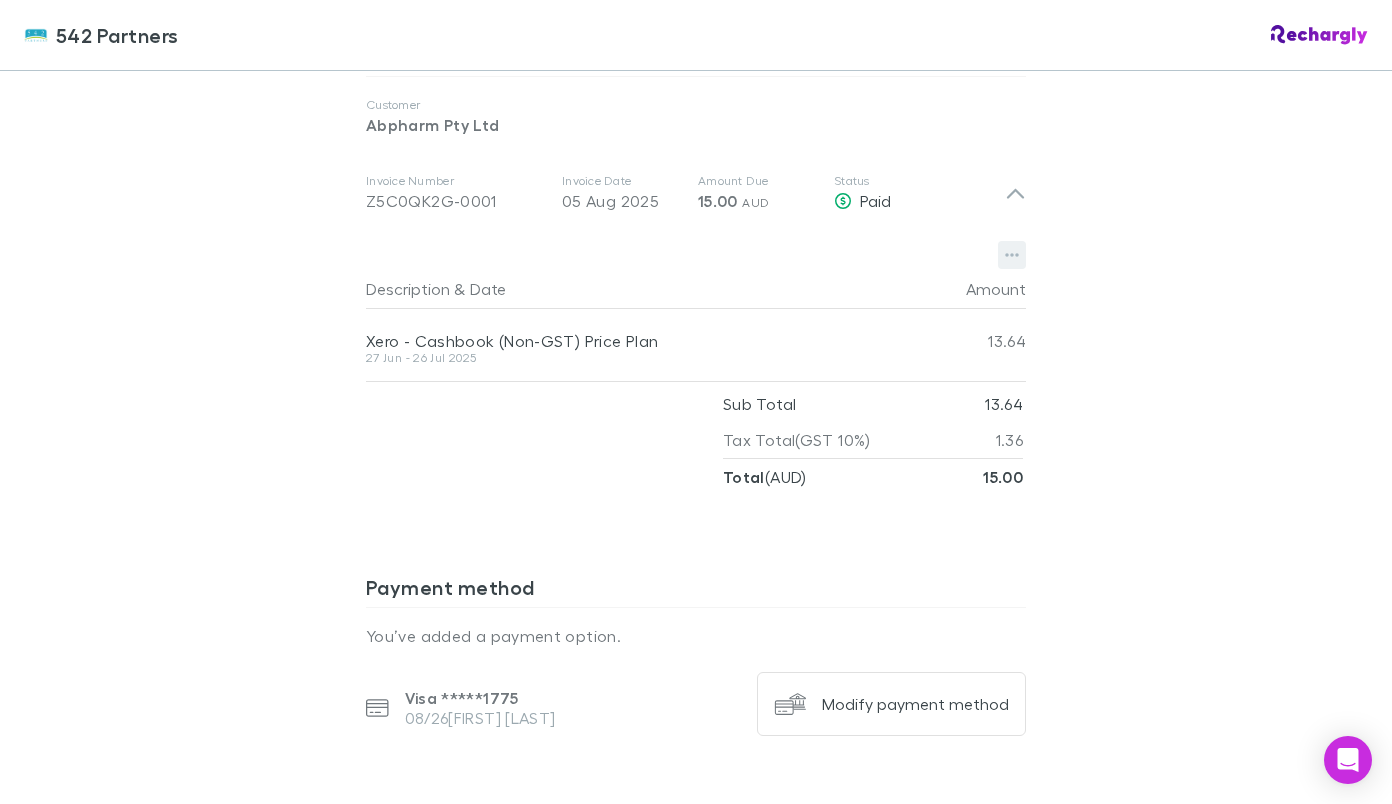 click at bounding box center [1012, 255] 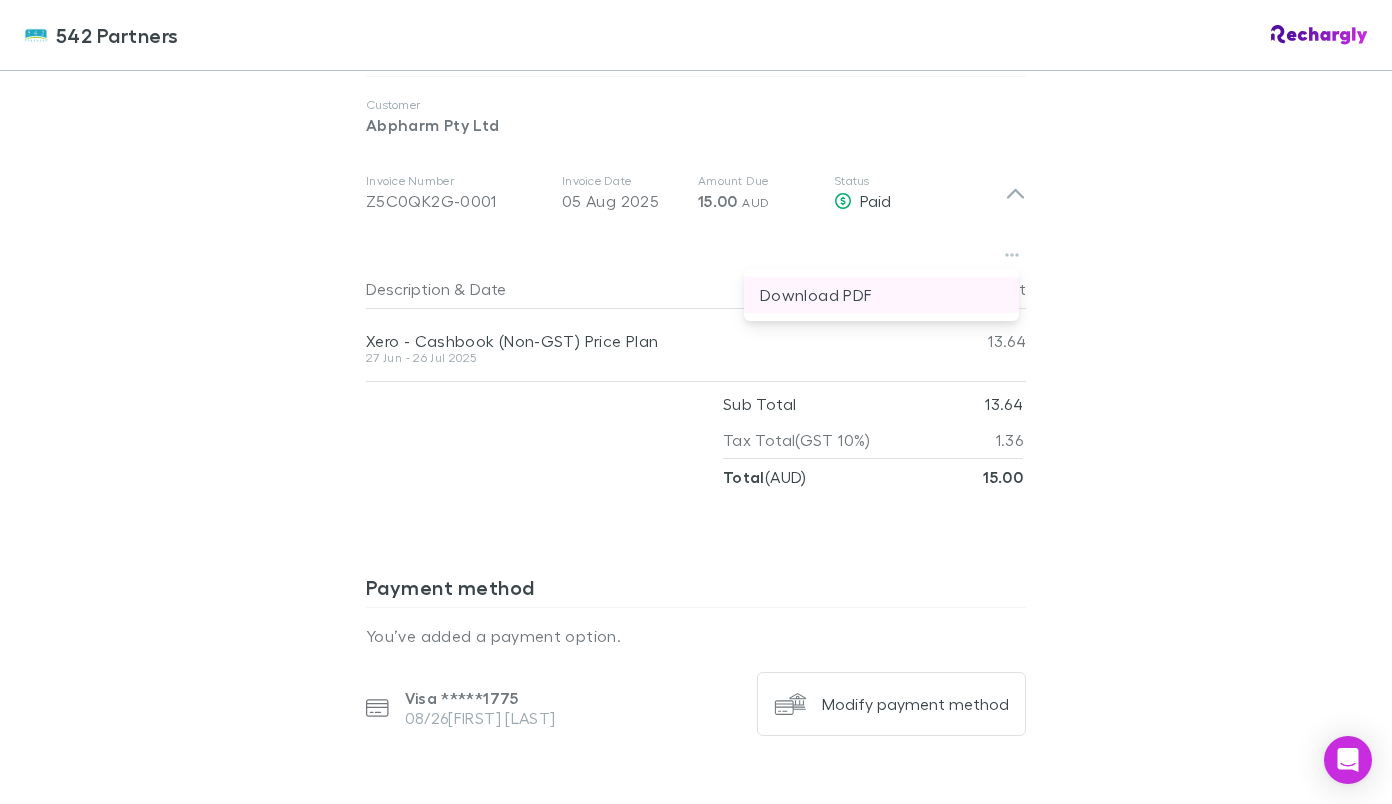 click on "Download PDF" at bounding box center (881, 295) 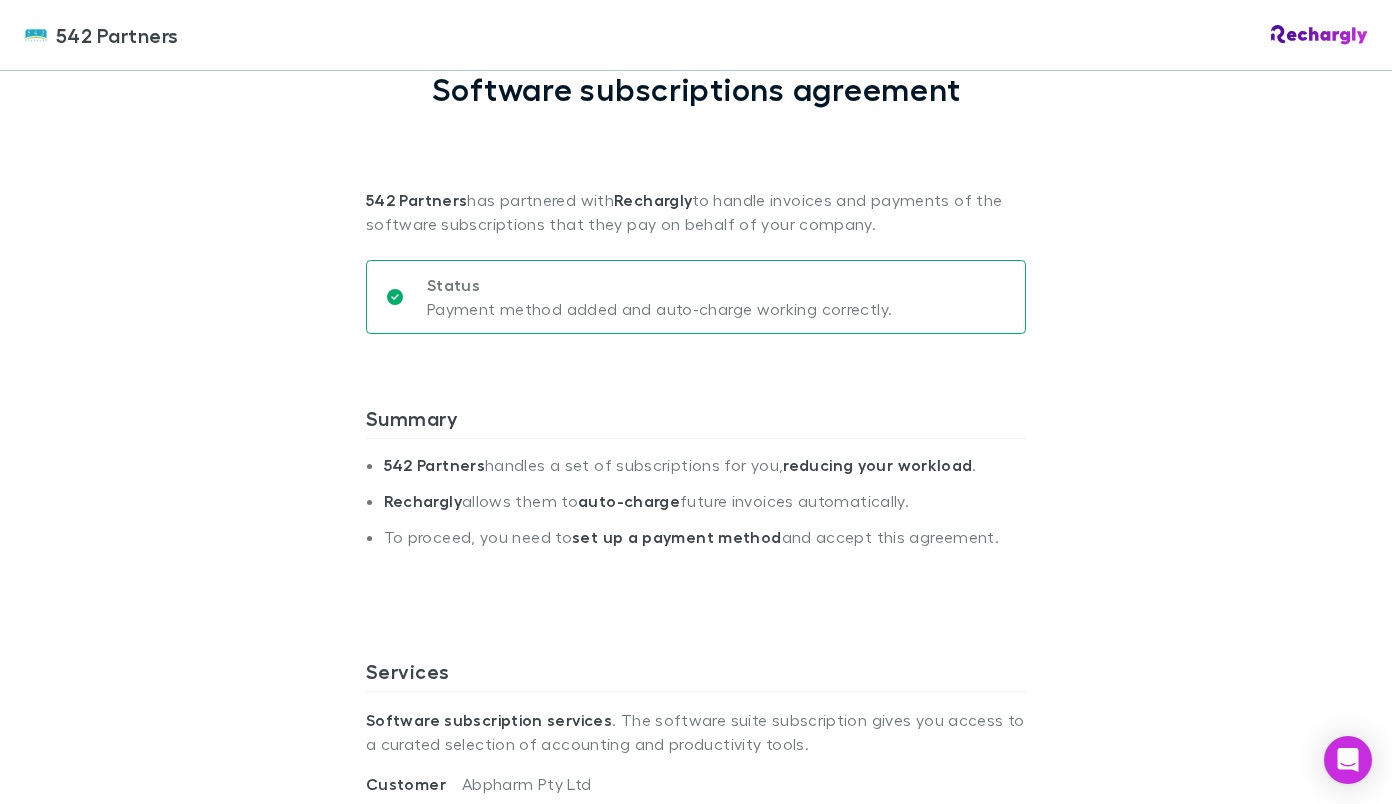 scroll, scrollTop: 0, scrollLeft: 0, axis: both 